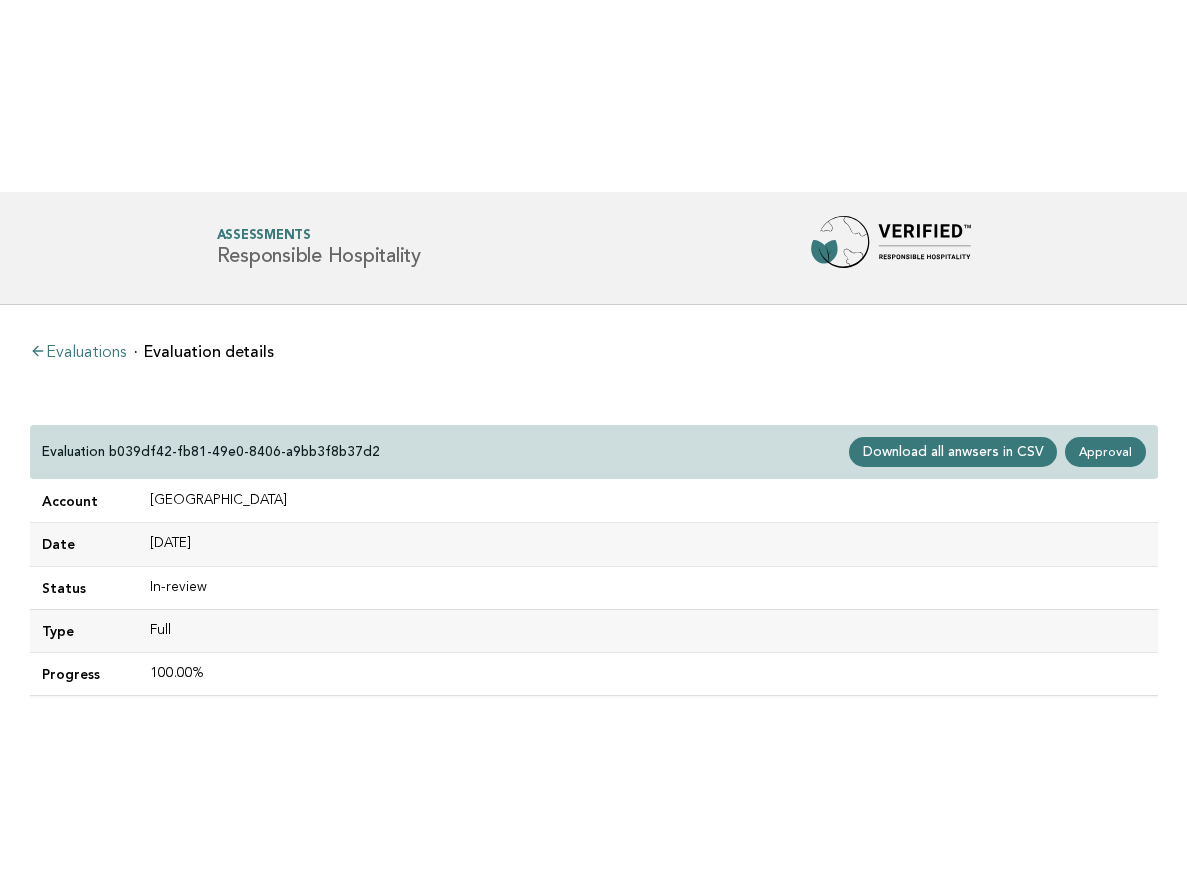 scroll, scrollTop: 0, scrollLeft: 0, axis: both 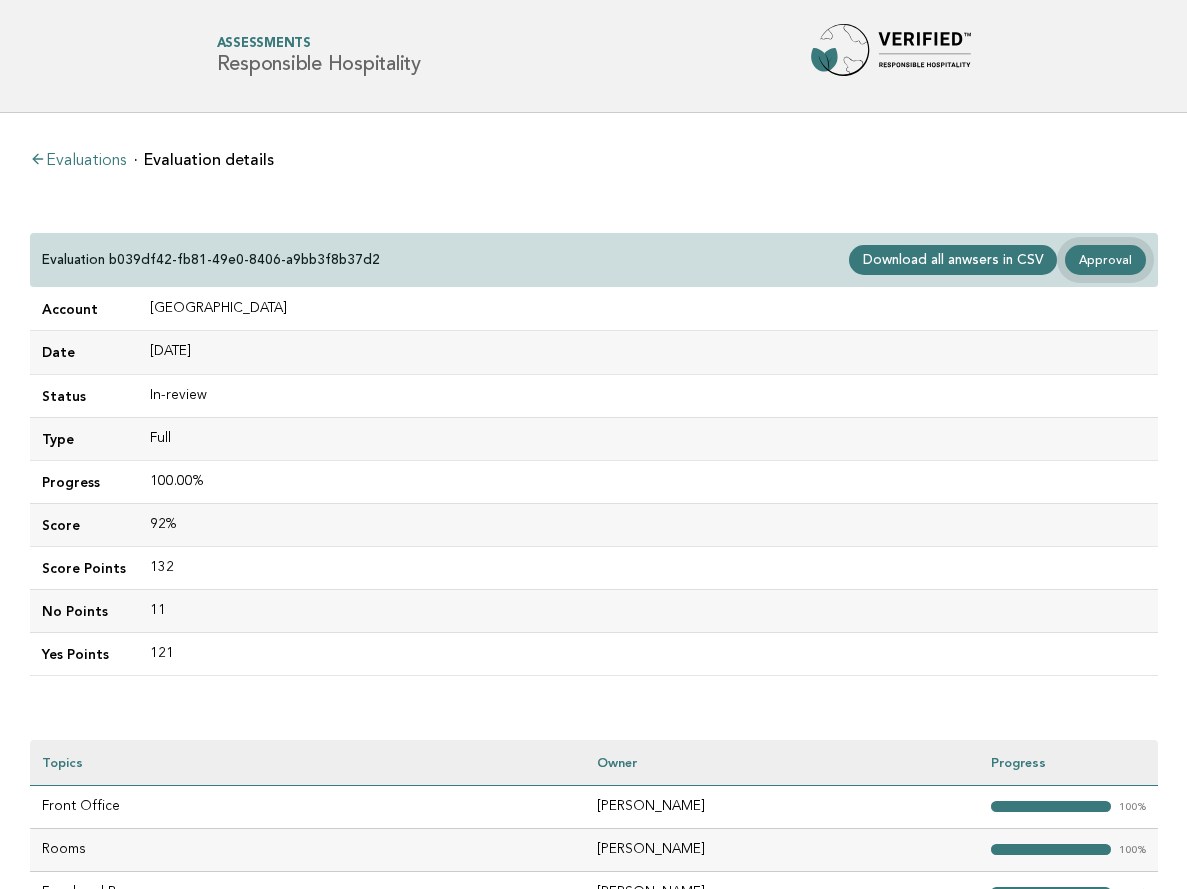 click on "Approval" at bounding box center [1105, 260] 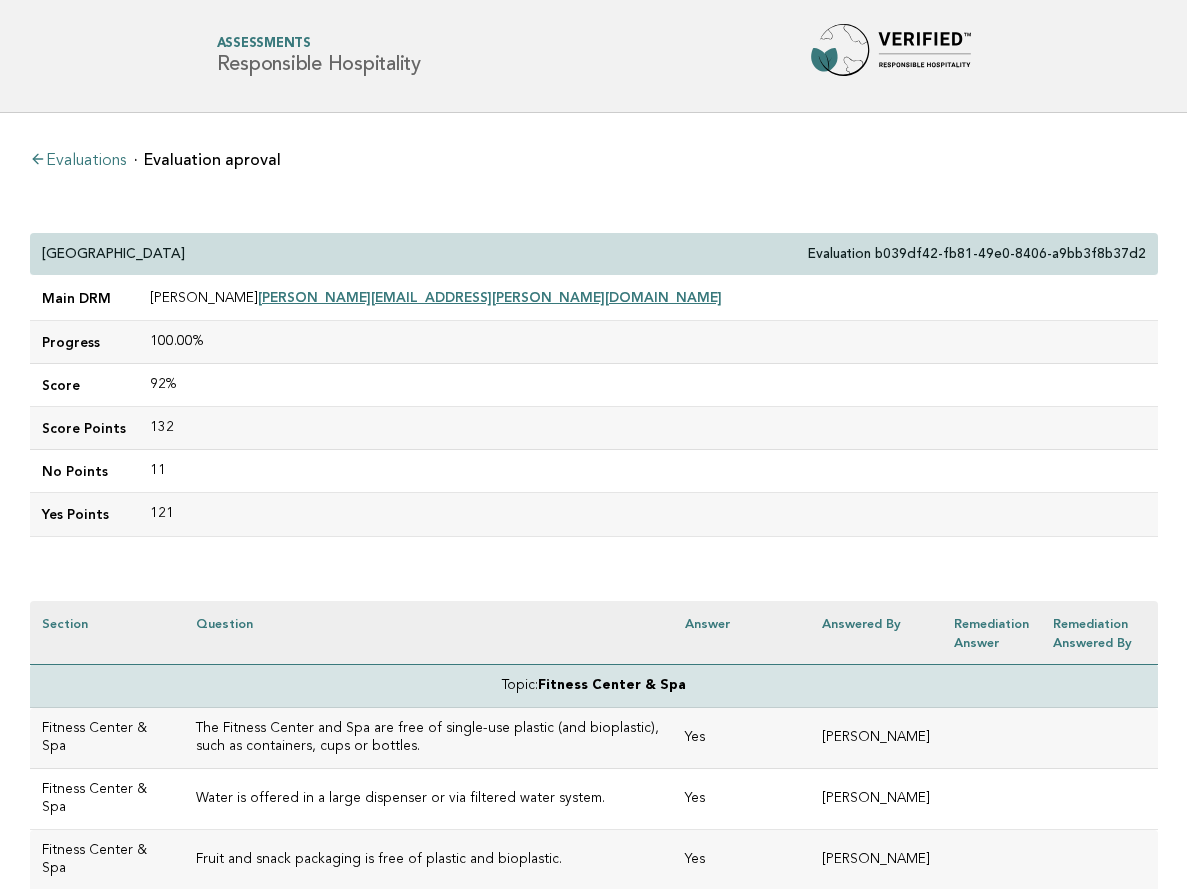 scroll, scrollTop: 0, scrollLeft: 0, axis: both 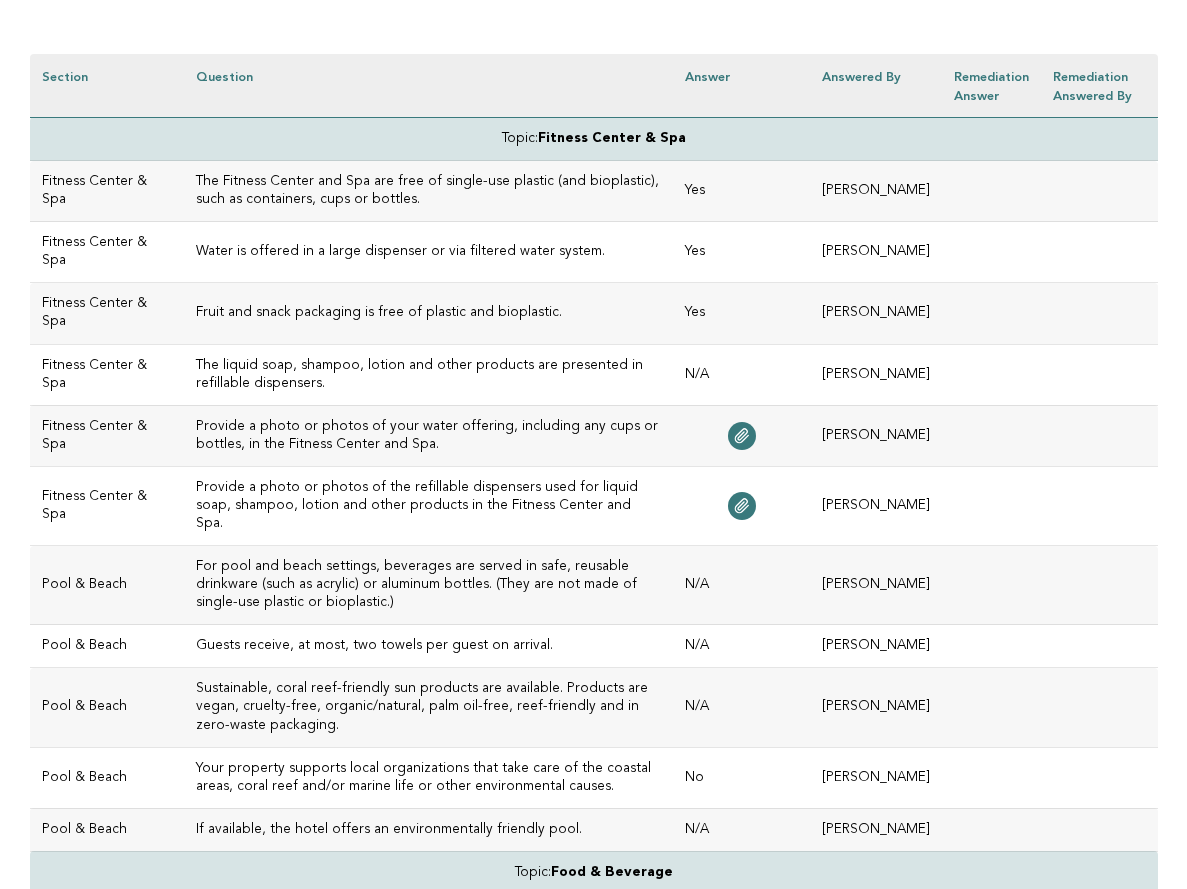click on "The liquid soap, shampoo, lotion and other products are presented in refillable dispensers." at bounding box center (429, 375) 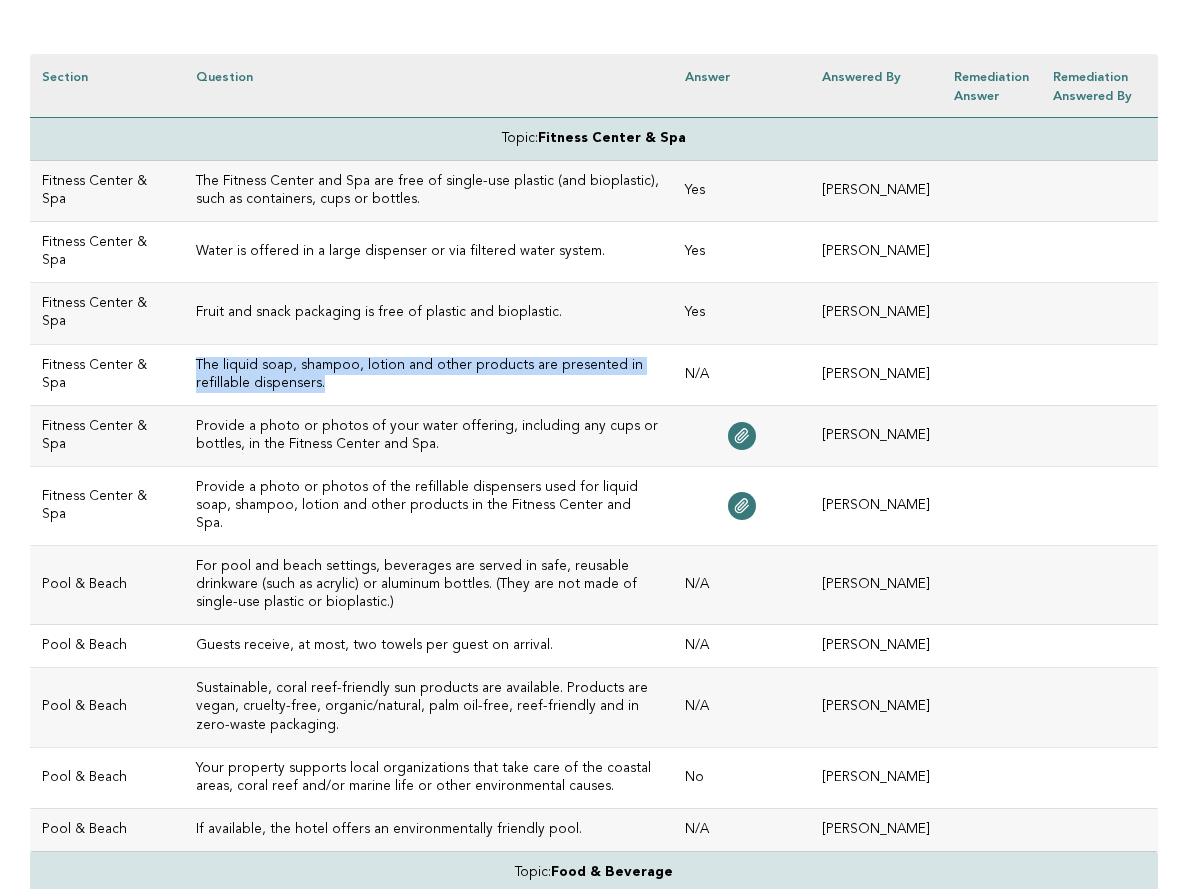 drag, startPoint x: 387, startPoint y: 399, endPoint x: 149, endPoint y: 379, distance: 238.83885 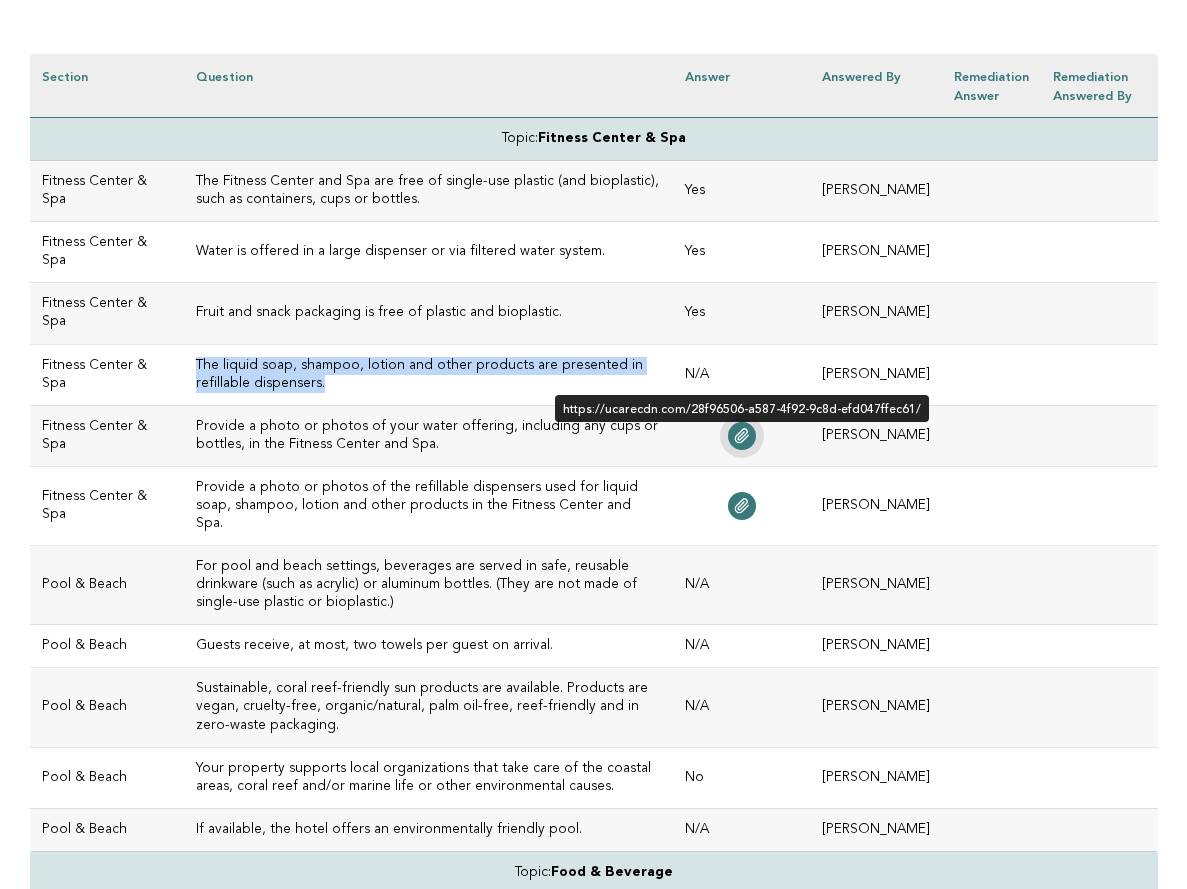 click 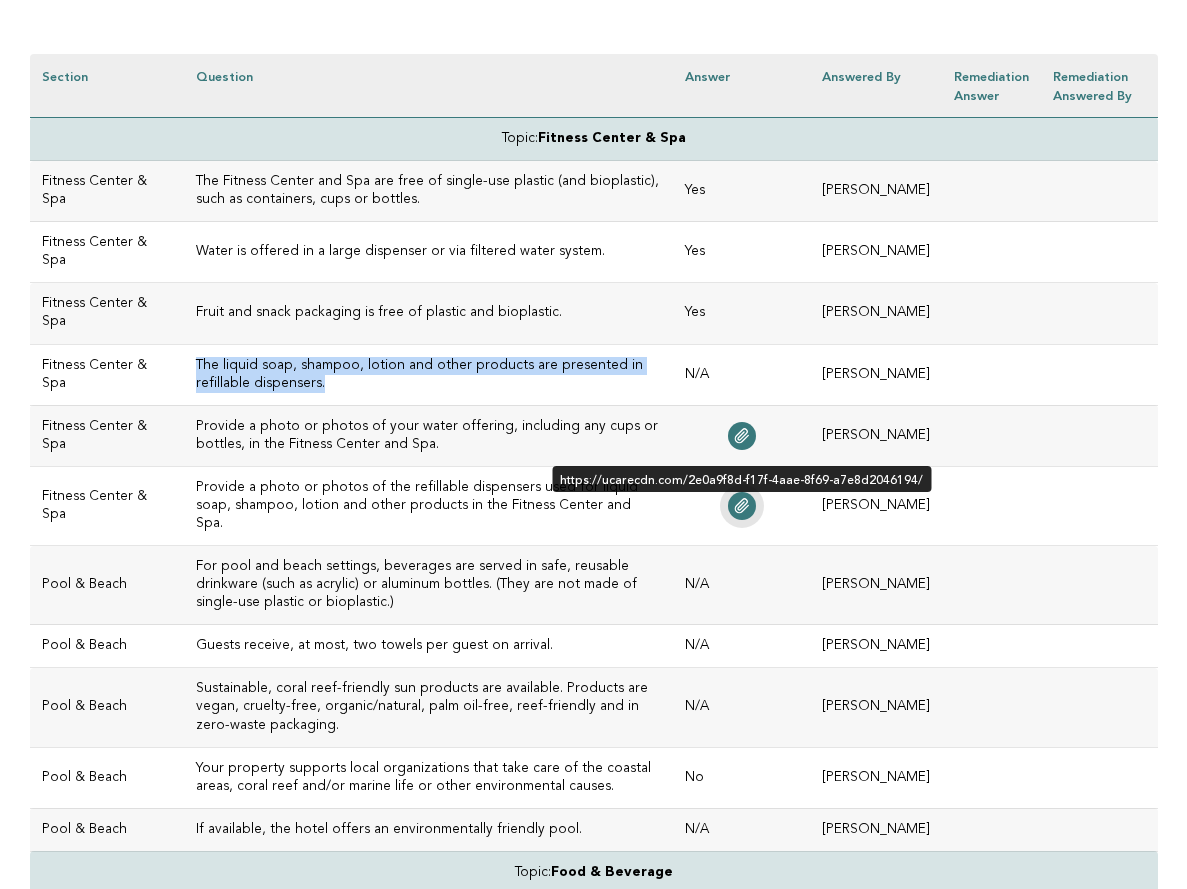 click 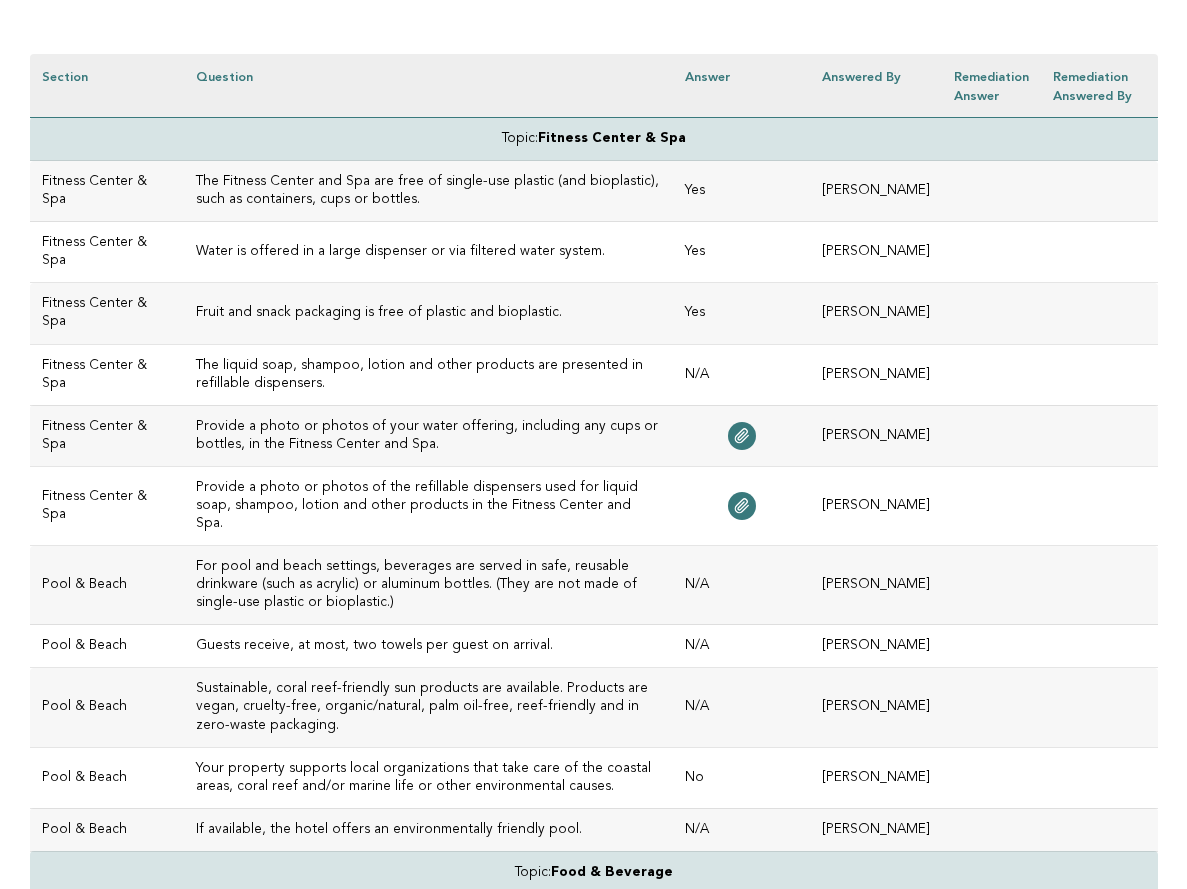 click on "N/A" at bounding box center [741, 374] 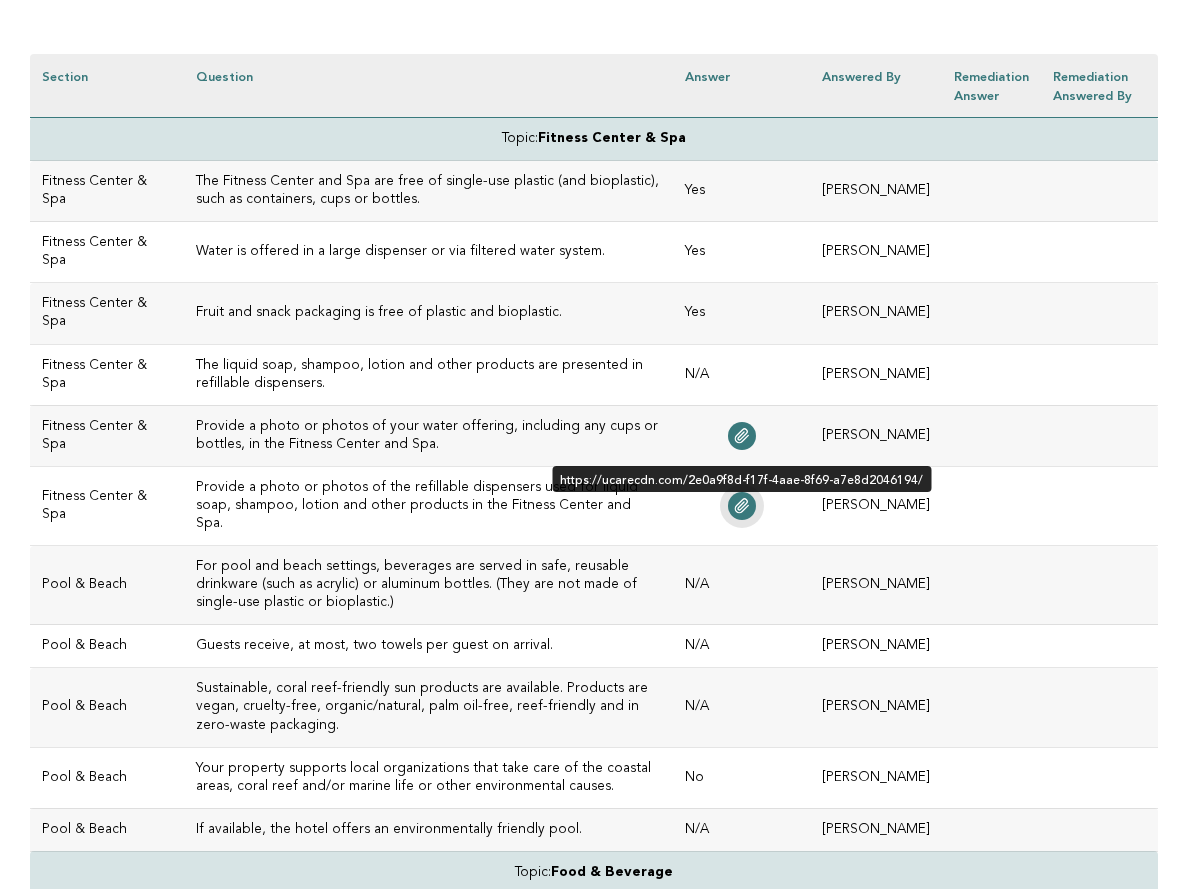 click 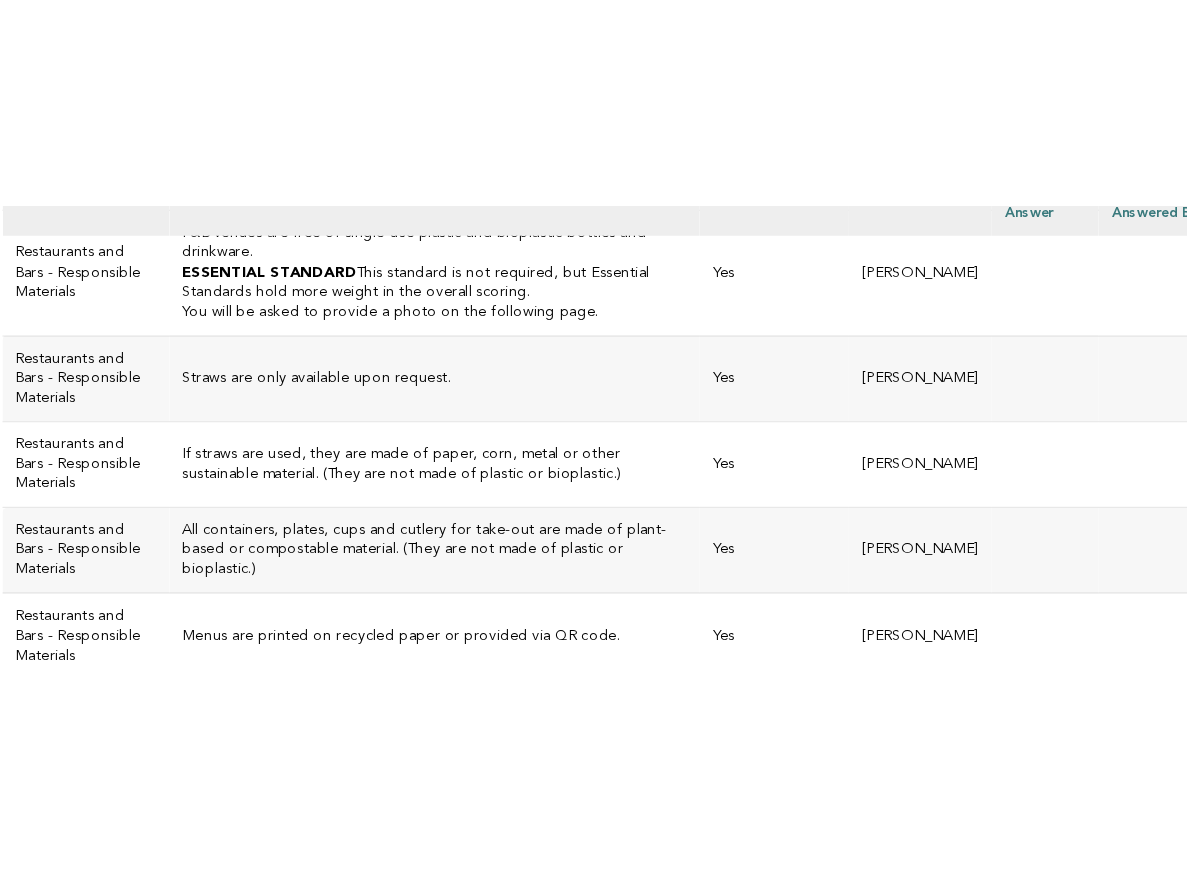 scroll, scrollTop: 2323, scrollLeft: 0, axis: vertical 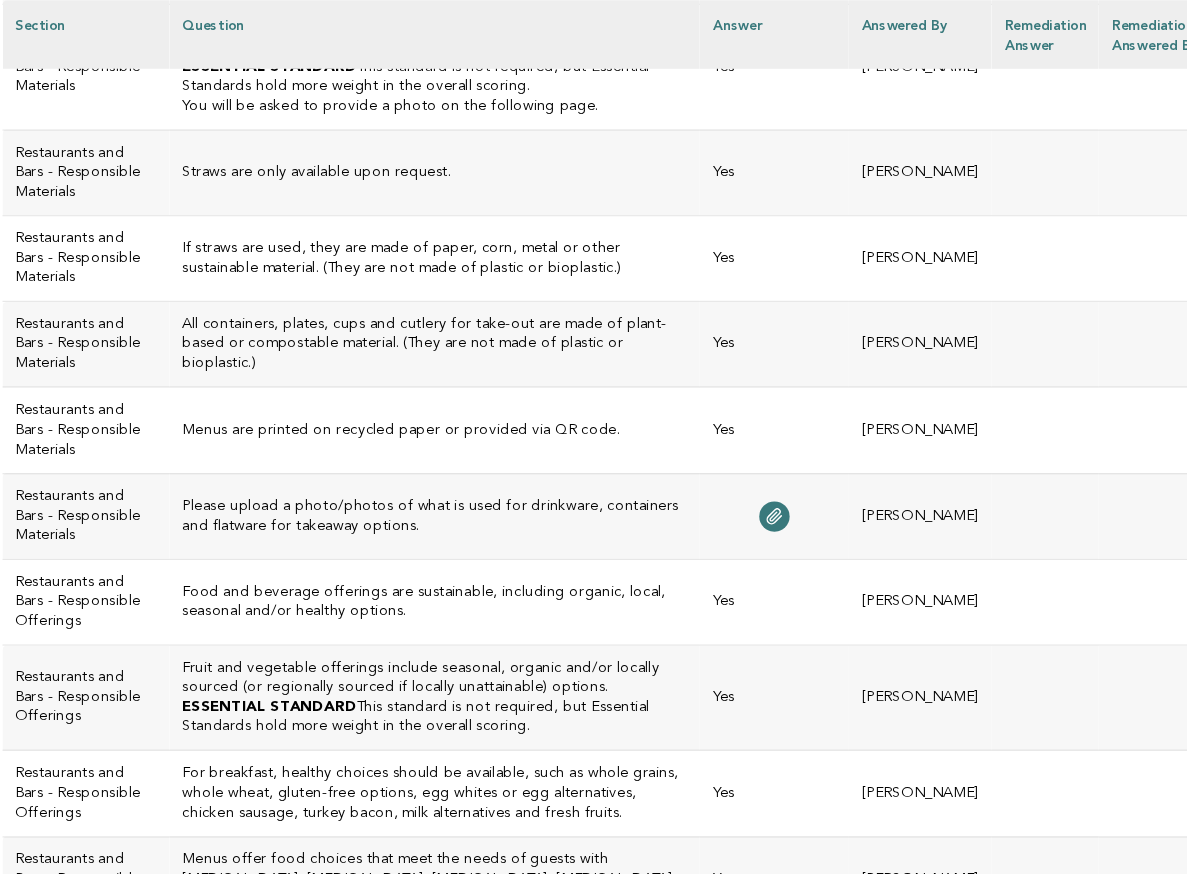 click on "Tables are set without tablecloths. If not, the tablecloths are made of sustainable materials. If placemats are used, they are of a sustainable material." at bounding box center [429, -36] 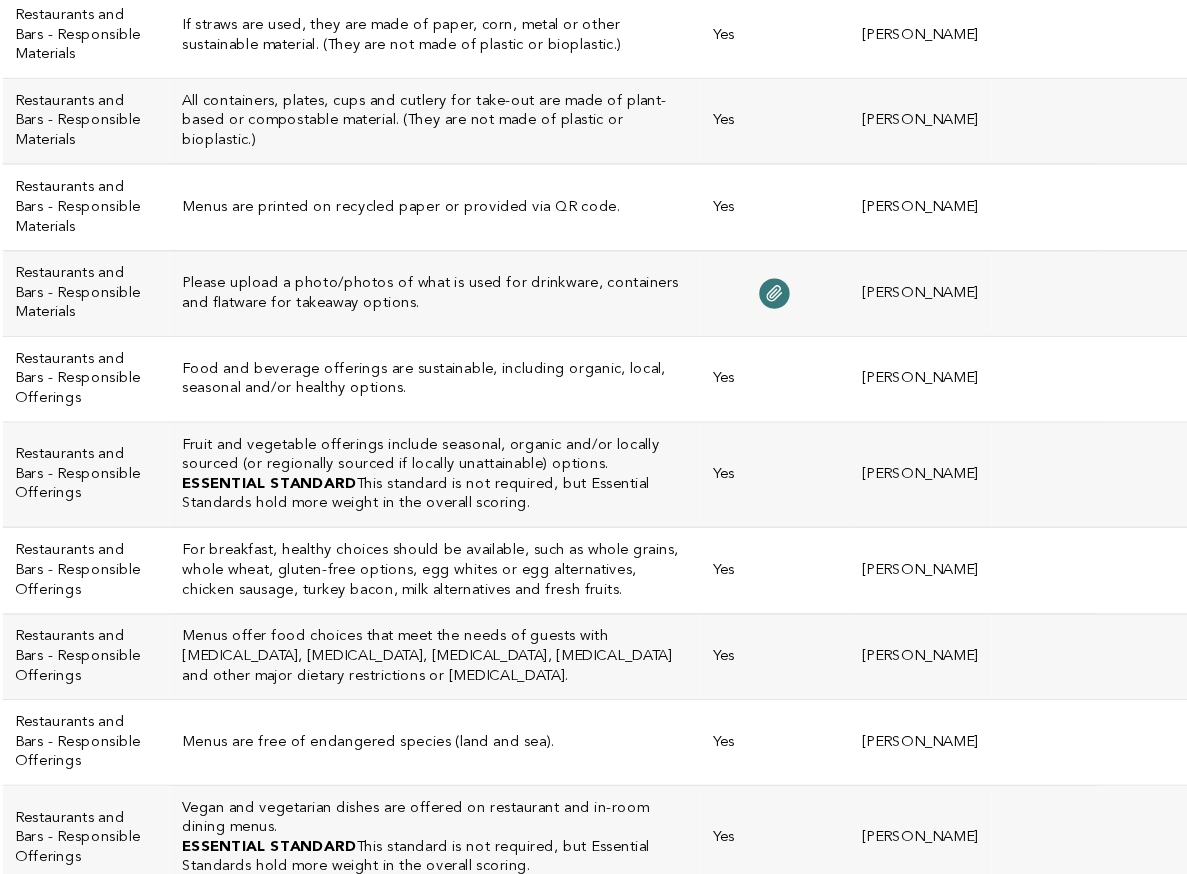 scroll, scrollTop: 2480, scrollLeft: 0, axis: vertical 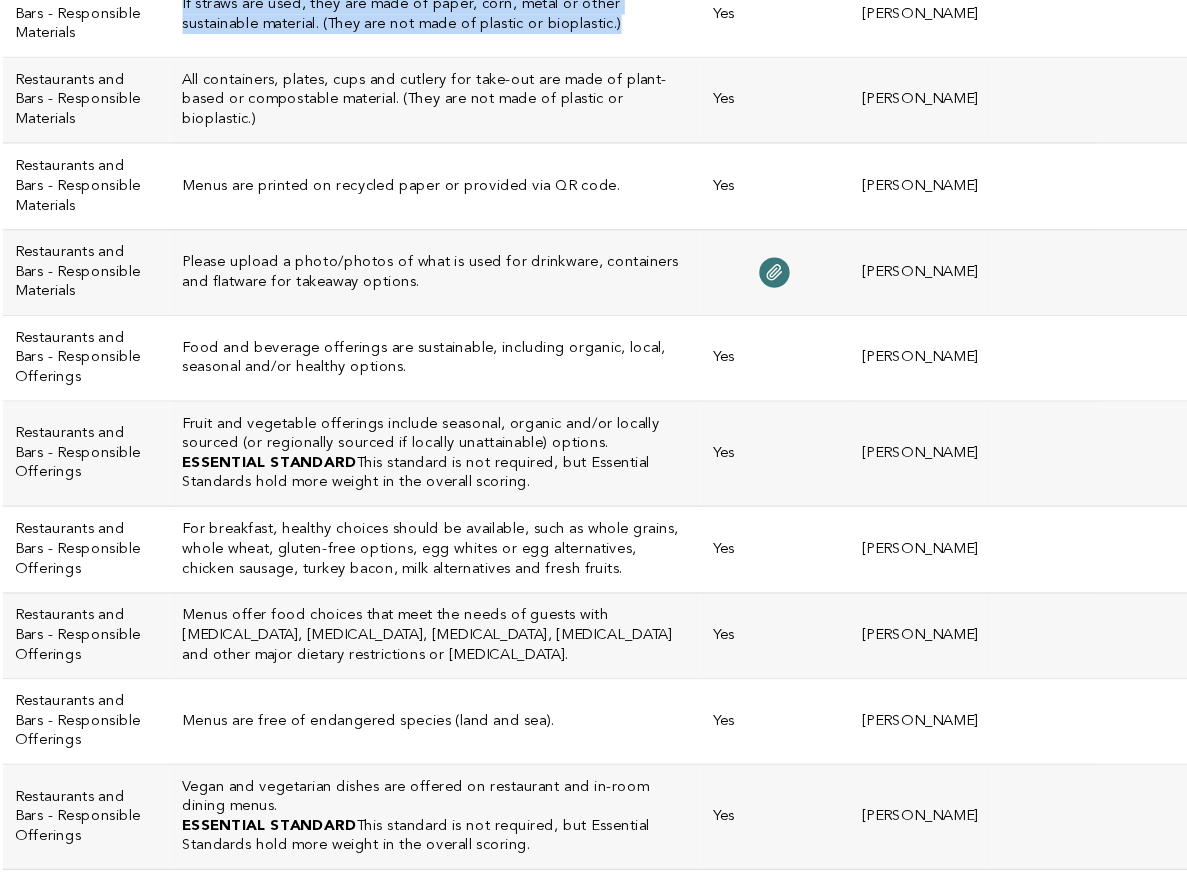 drag, startPoint x: 252, startPoint y: 391, endPoint x: 124, endPoint y: 356, distance: 132.69891 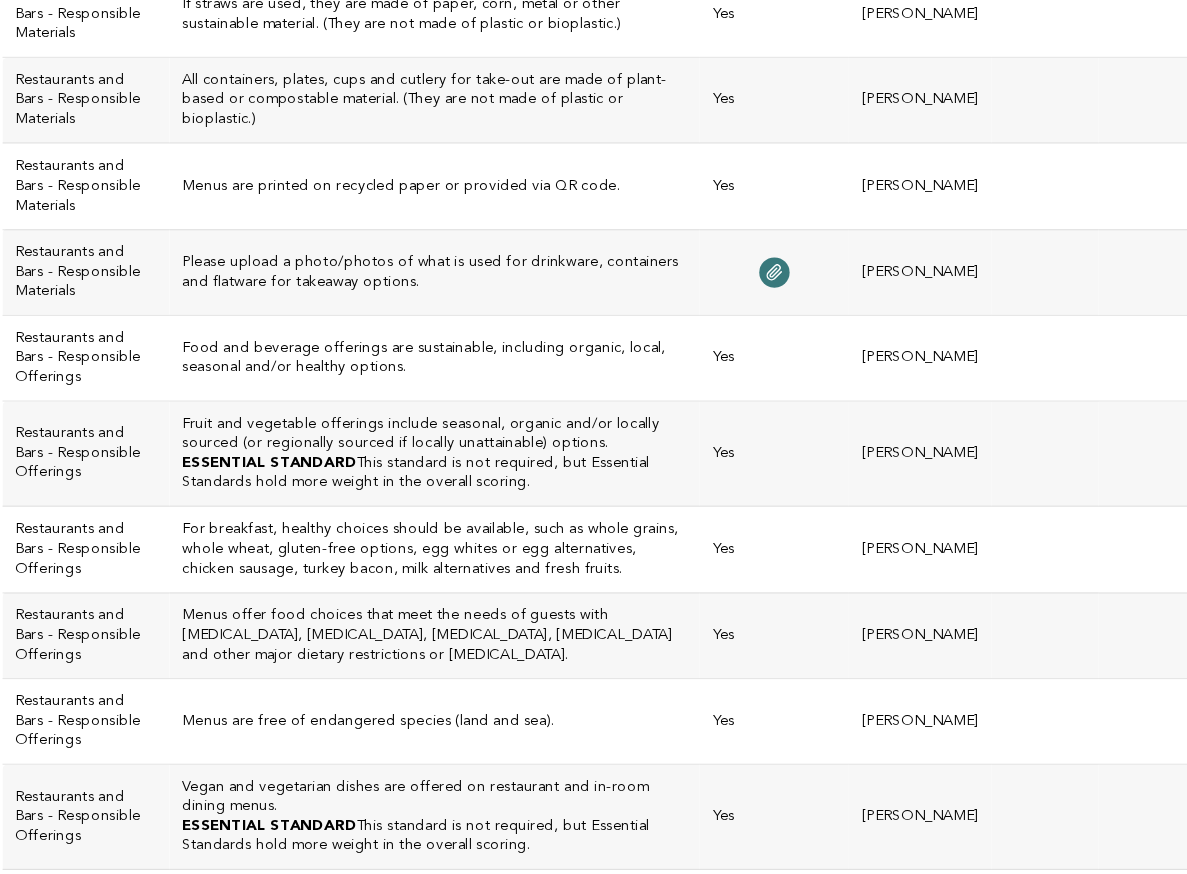 click on "If straws are used, they are made of paper, corn, metal or other sustainable material.  (They are not made of plastic or bioplastic.)" at bounding box center (429, 81) 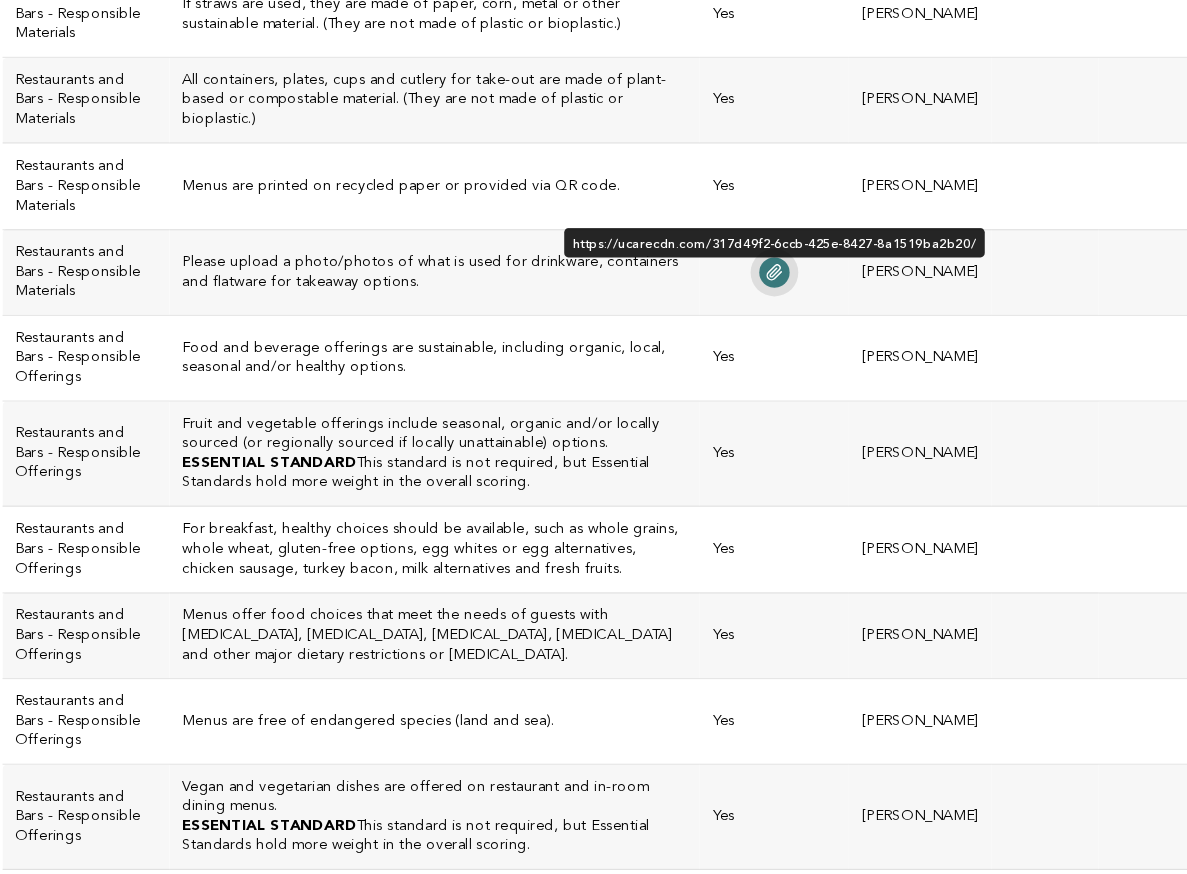 click 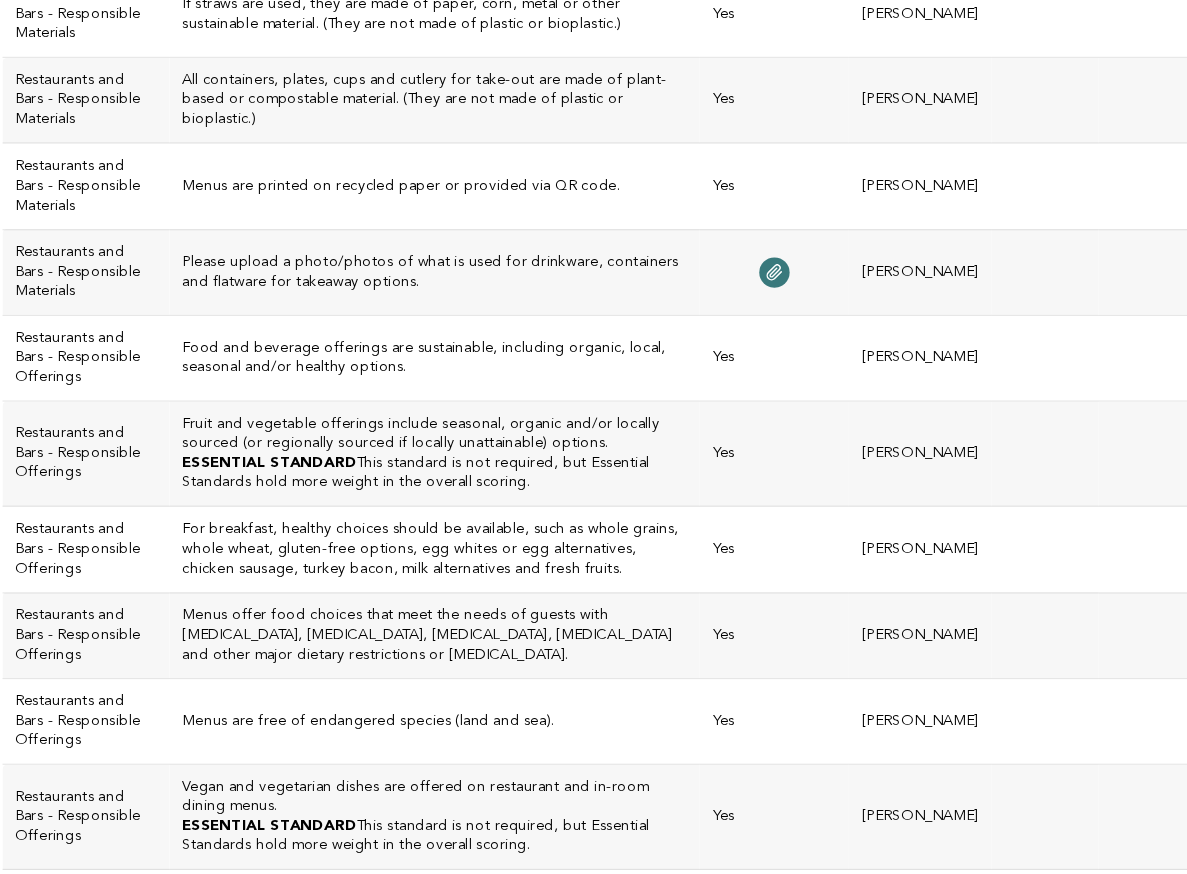 click on "Please upload a photo/photos of what is used for drinkware, containers and flatware for takeaway options." at bounding box center [429, 319] 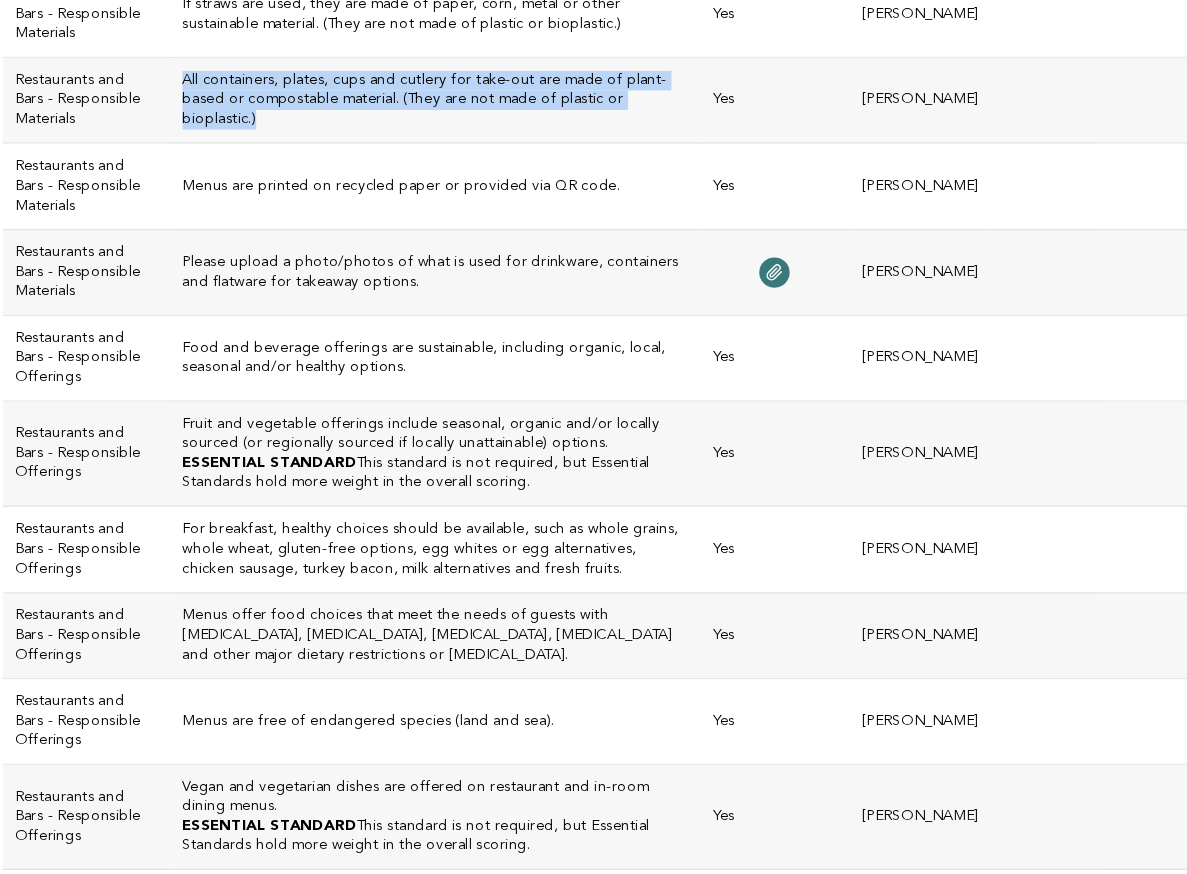 drag, startPoint x: 364, startPoint y: 490, endPoint x: 125, endPoint y: 447, distance: 242.83739 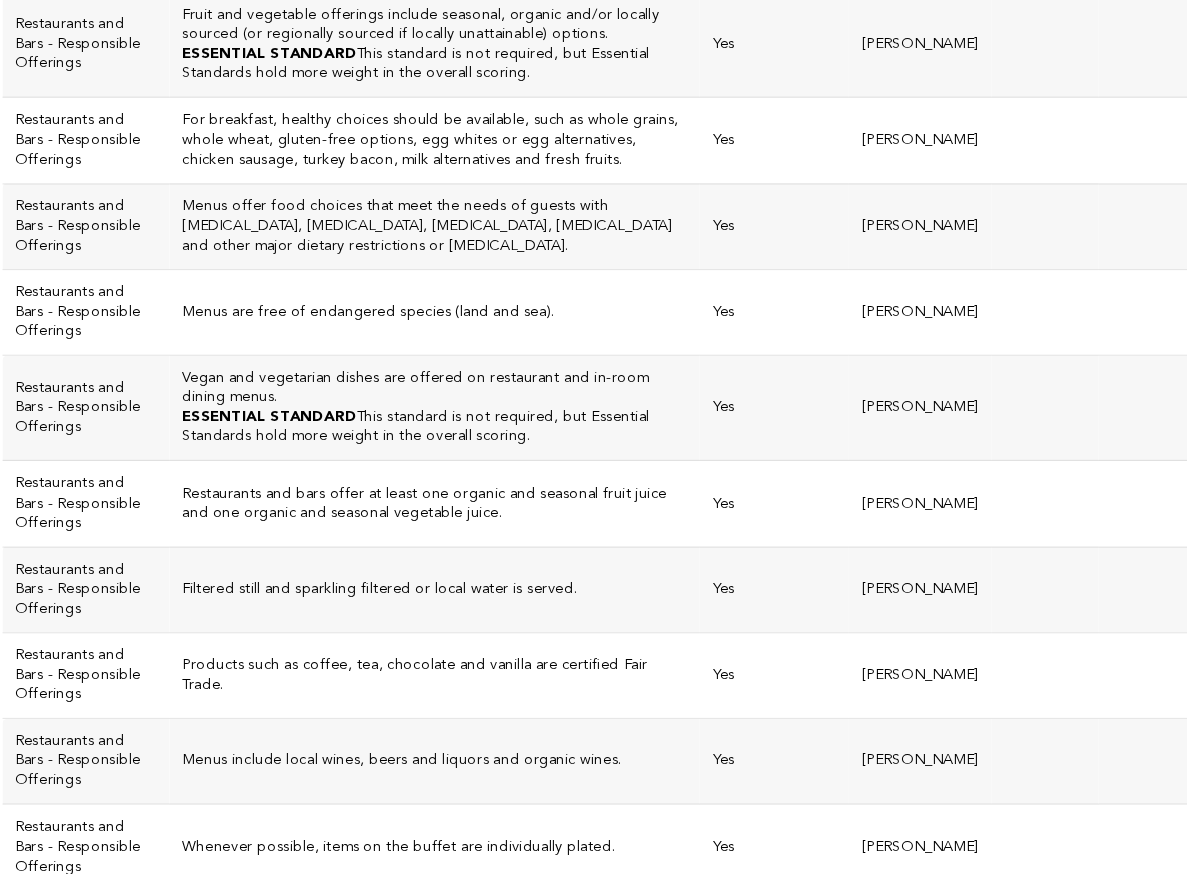 scroll, scrollTop: 2858, scrollLeft: 0, axis: vertical 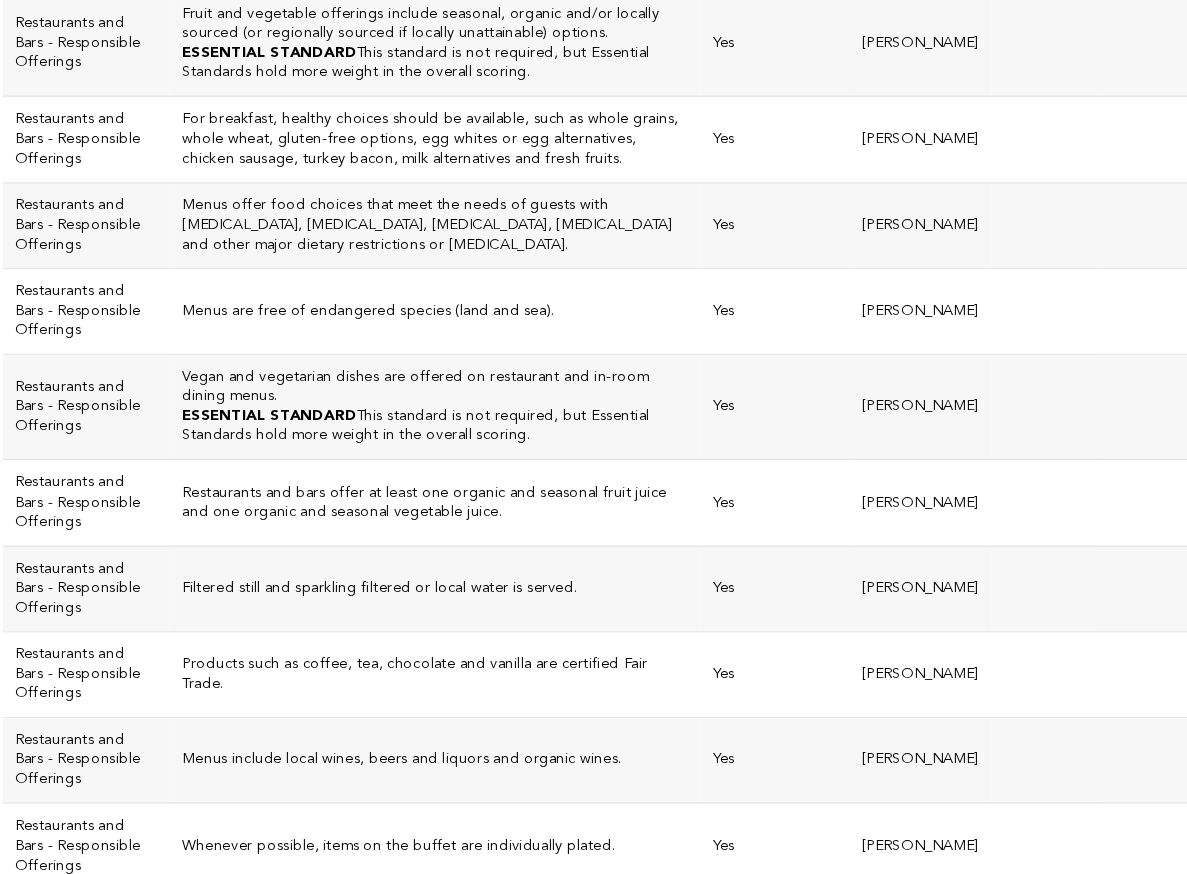 click on "Fruit and vegetable offerings include seasonal, organic and/or locally sourced (or regionally sourced if locally unattainable) options." at bounding box center [429, 90] 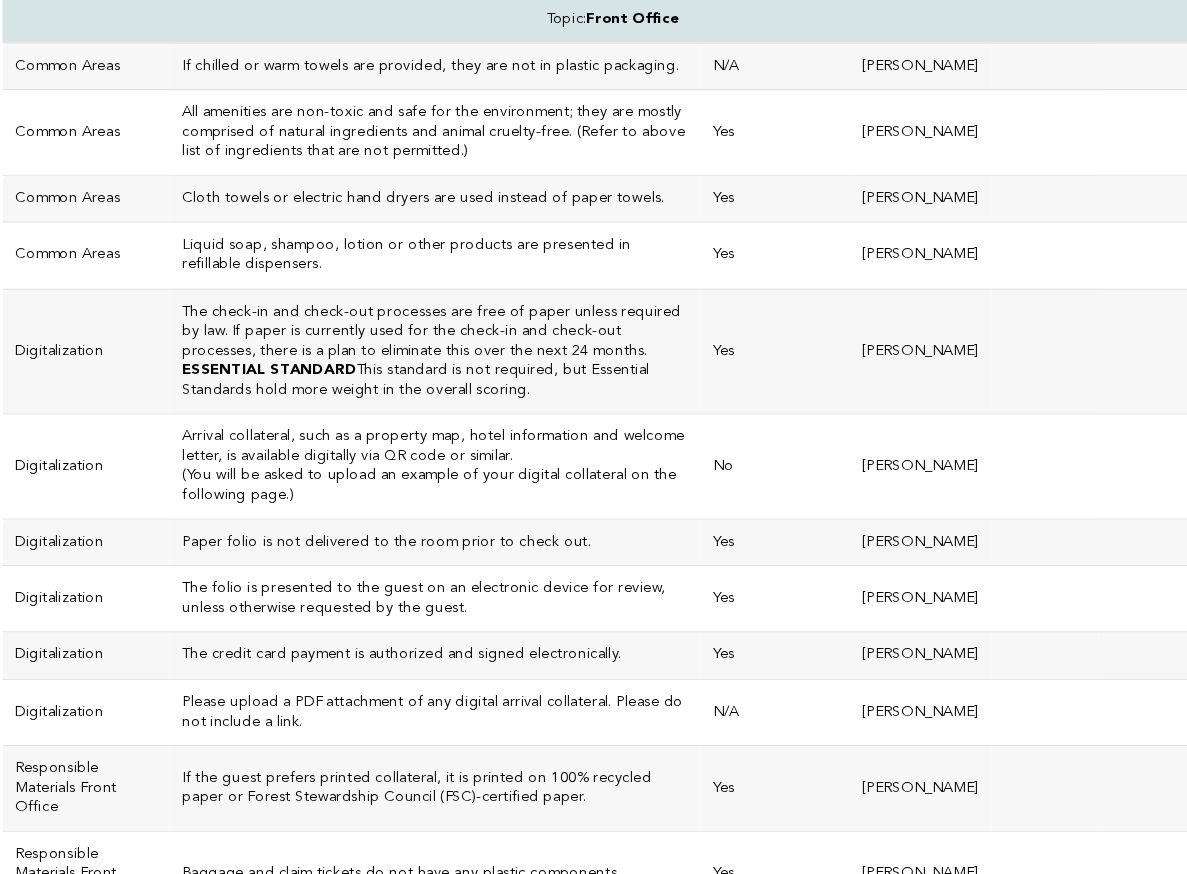 scroll, scrollTop: 3772, scrollLeft: 0, axis: vertical 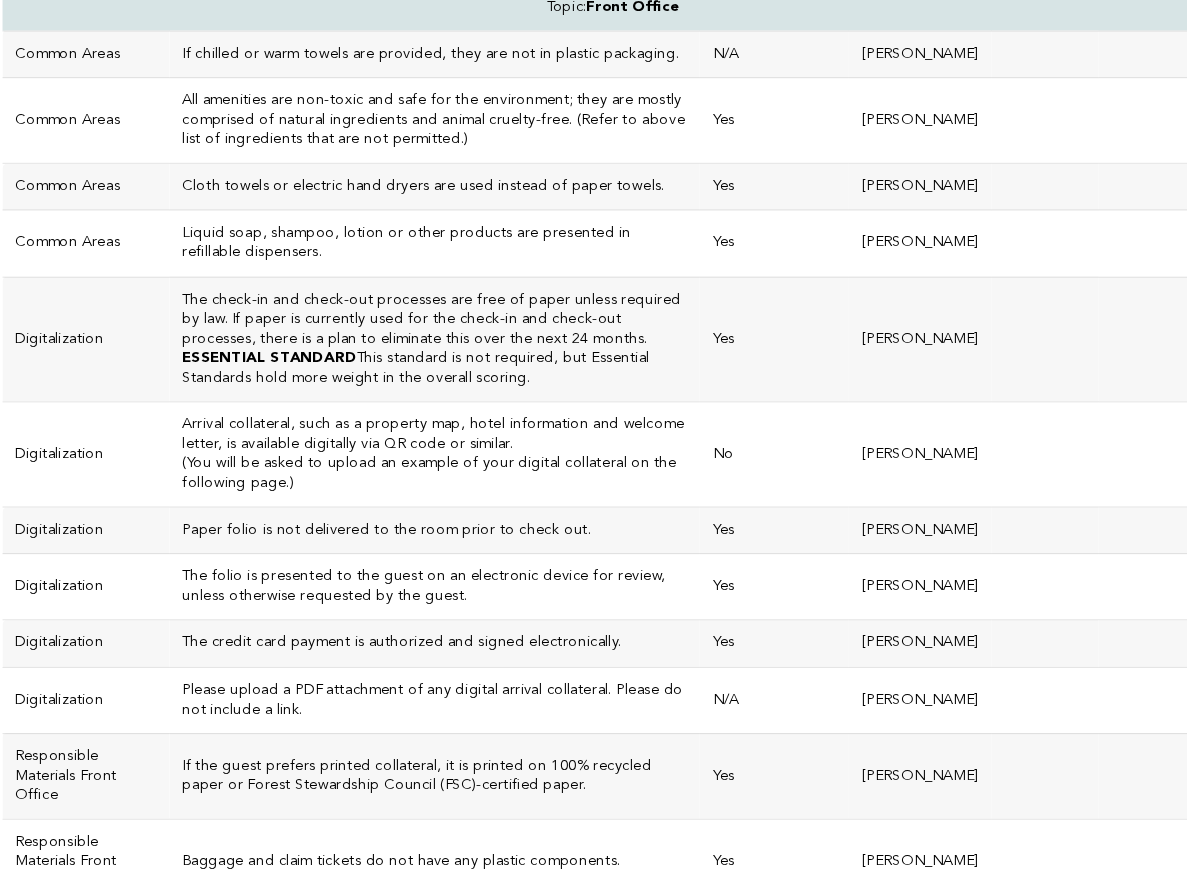 click on "Please provide supporting information or a copy of the breakfast, lunch and dinner menus for main restaurant and in-room dining. Please upload a photo or PDF. Do not provide a link." at bounding box center (429, 14) 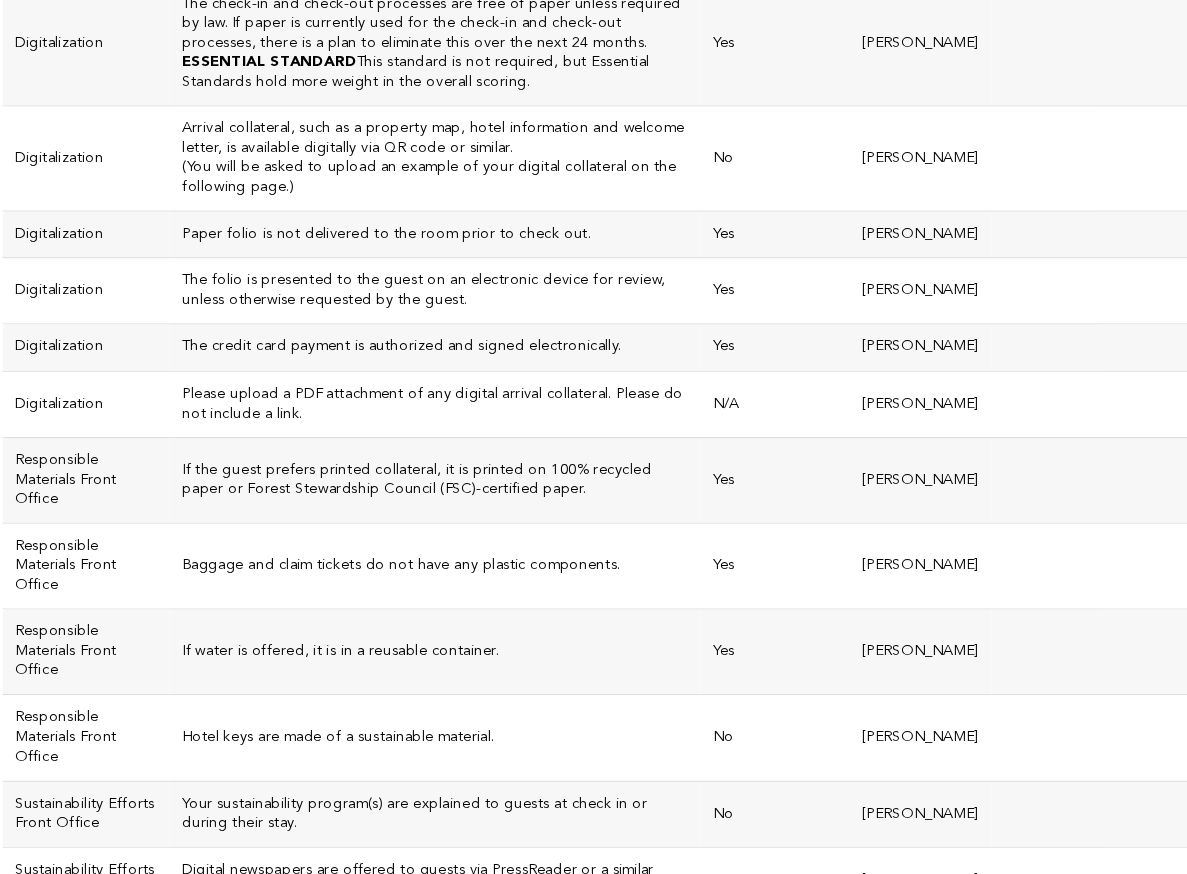 scroll, scrollTop: 4056, scrollLeft: 0, axis: vertical 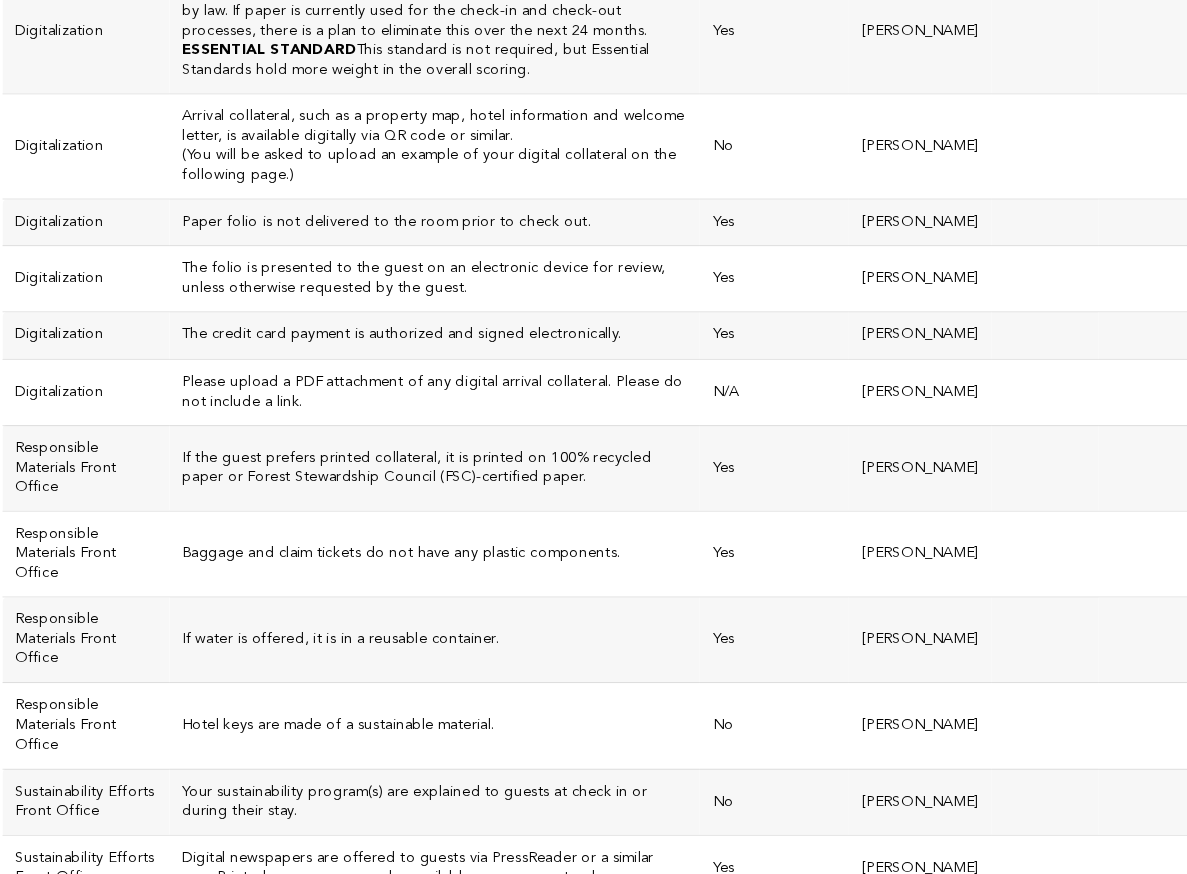 click on "Please provide supporting information or a copy of the breakfast, lunch and dinner menus for main restaurant and in-room dining. Please upload a photo or PDF. Do not provide a link." at bounding box center (429, -270) 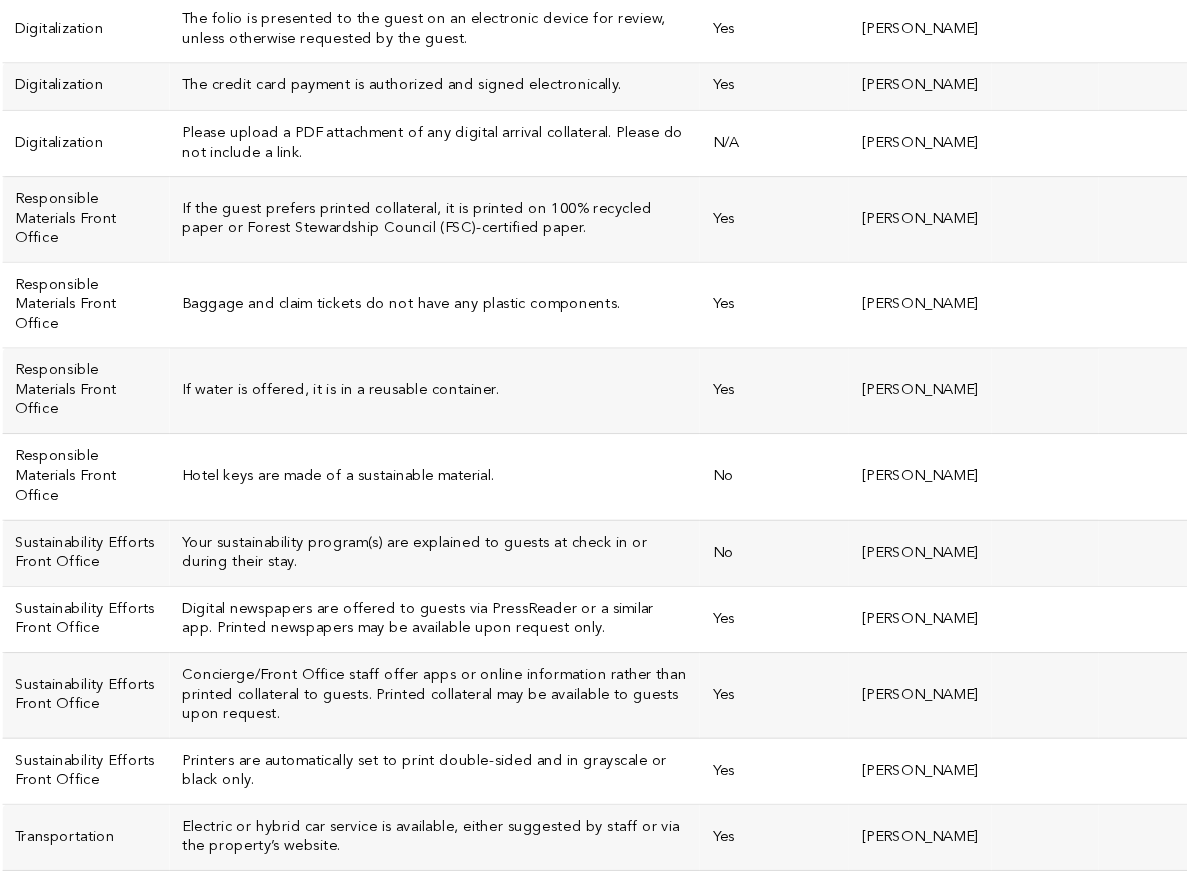 scroll, scrollTop: 4289, scrollLeft: 0, axis: vertical 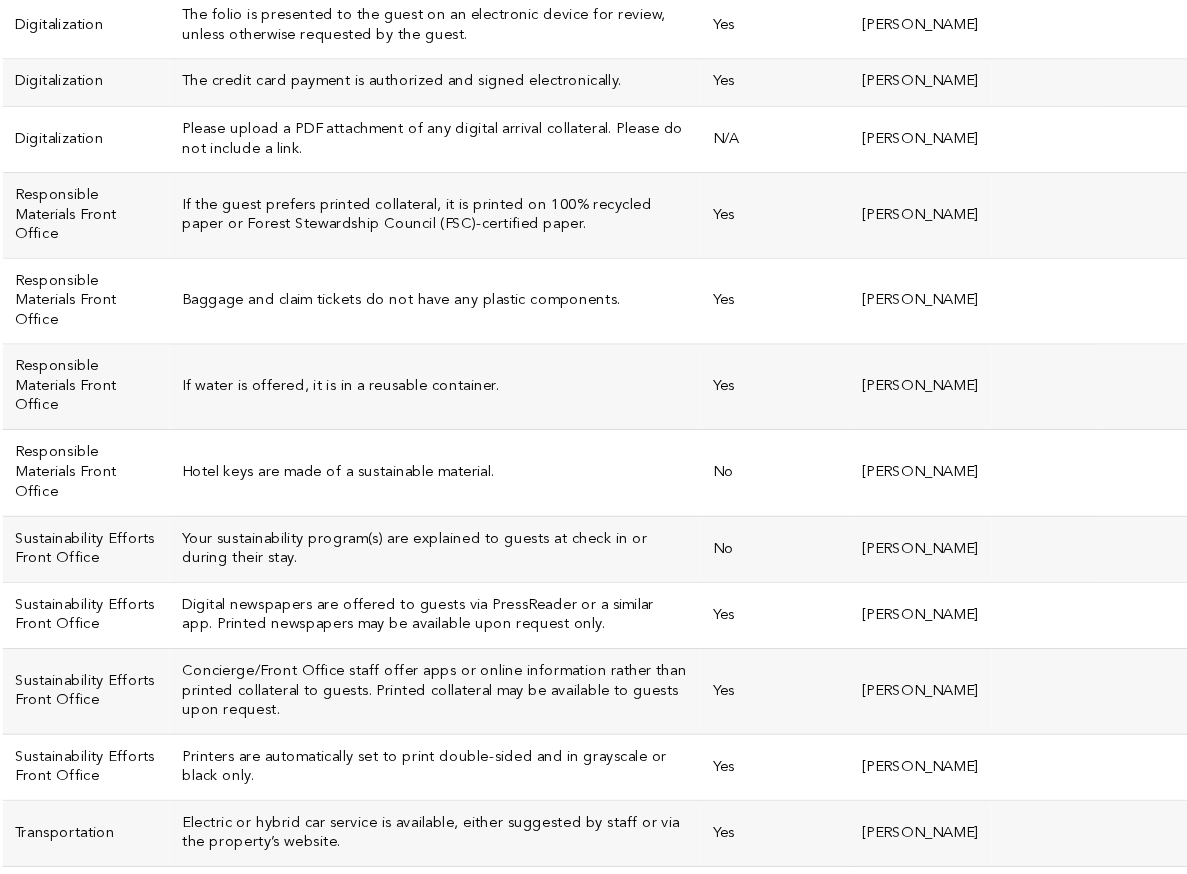click on "If chilled or warm towels are provided, they are not in plastic packaging." at bounding box center (429, -399) 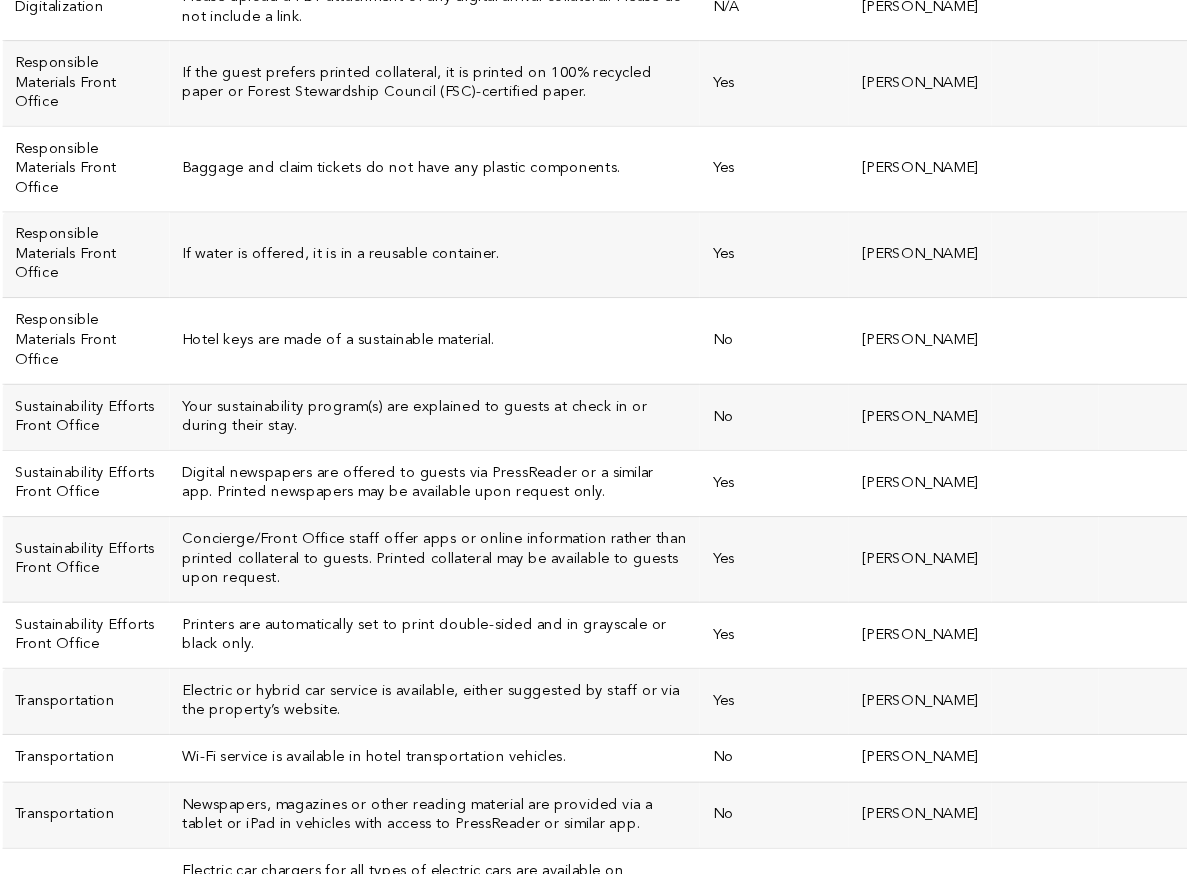 scroll, scrollTop: 4414, scrollLeft: 0, axis: vertical 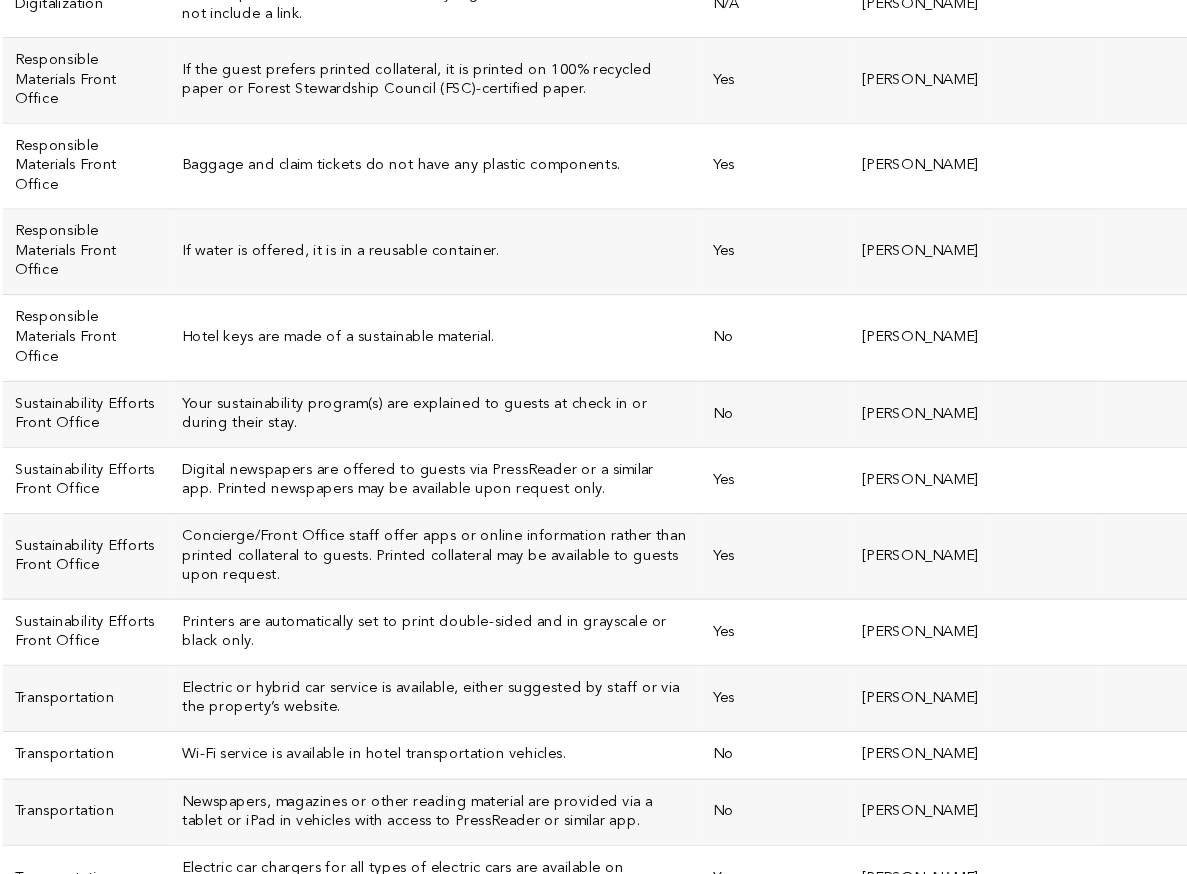 drag, startPoint x: 330, startPoint y: 296, endPoint x: 127, endPoint y: 274, distance: 204.18864 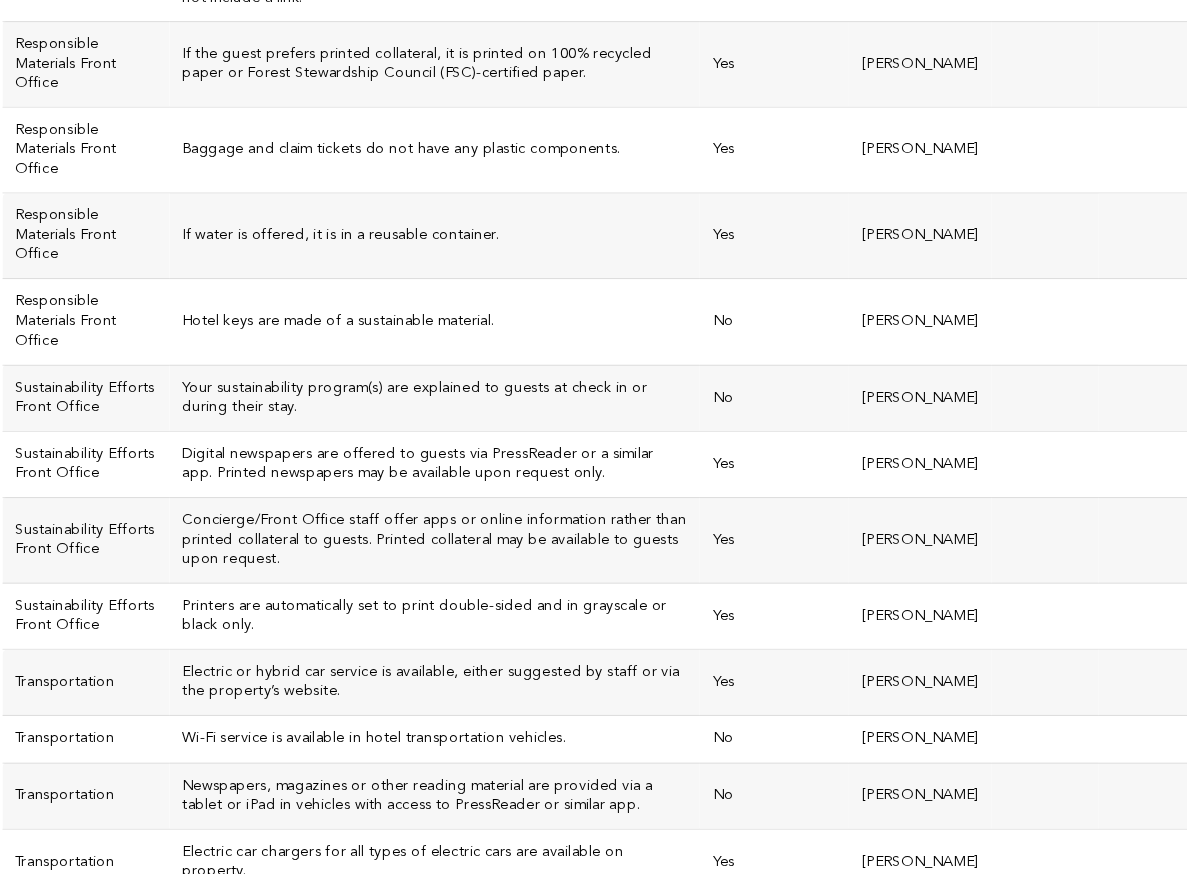 scroll, scrollTop: 4436, scrollLeft: 0, axis: vertical 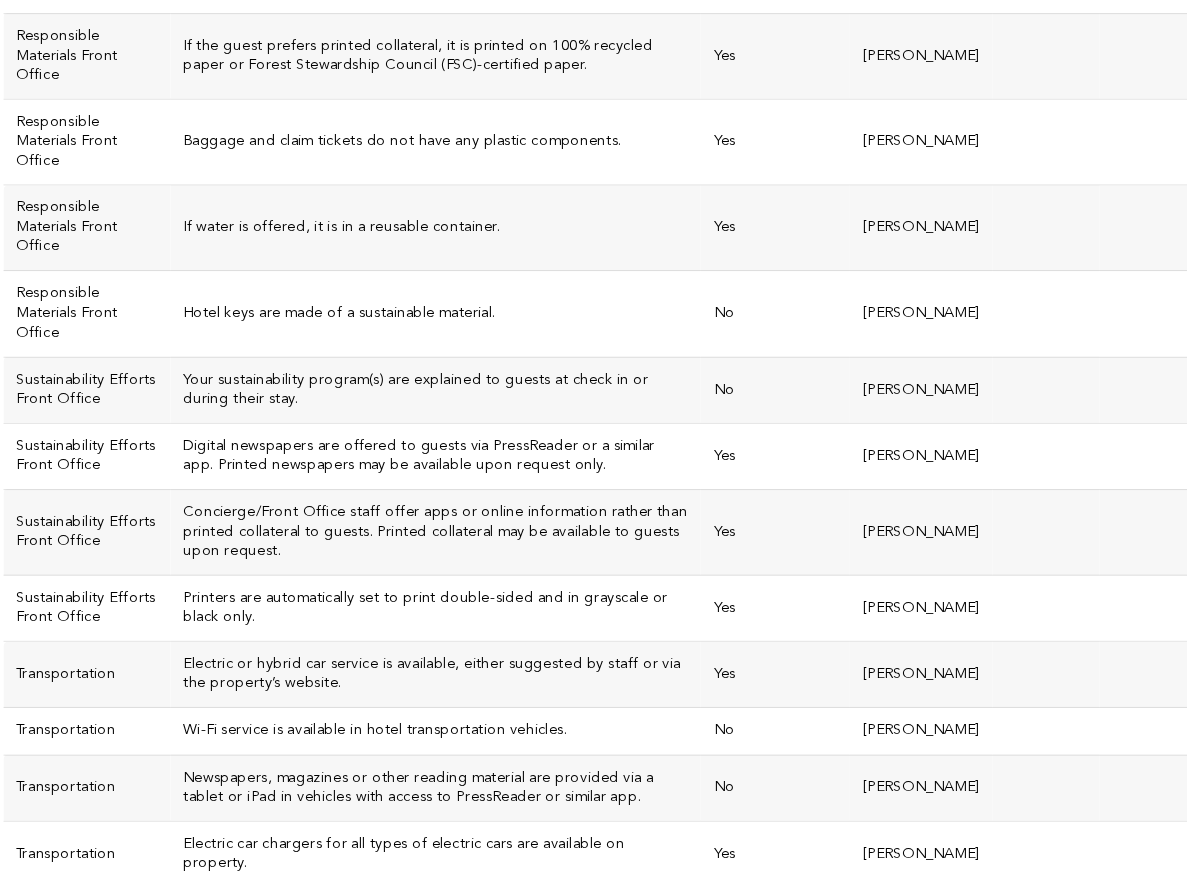 copy on "Liquid soap, shampoo, lotion or other products are presented in refillable dispensers." 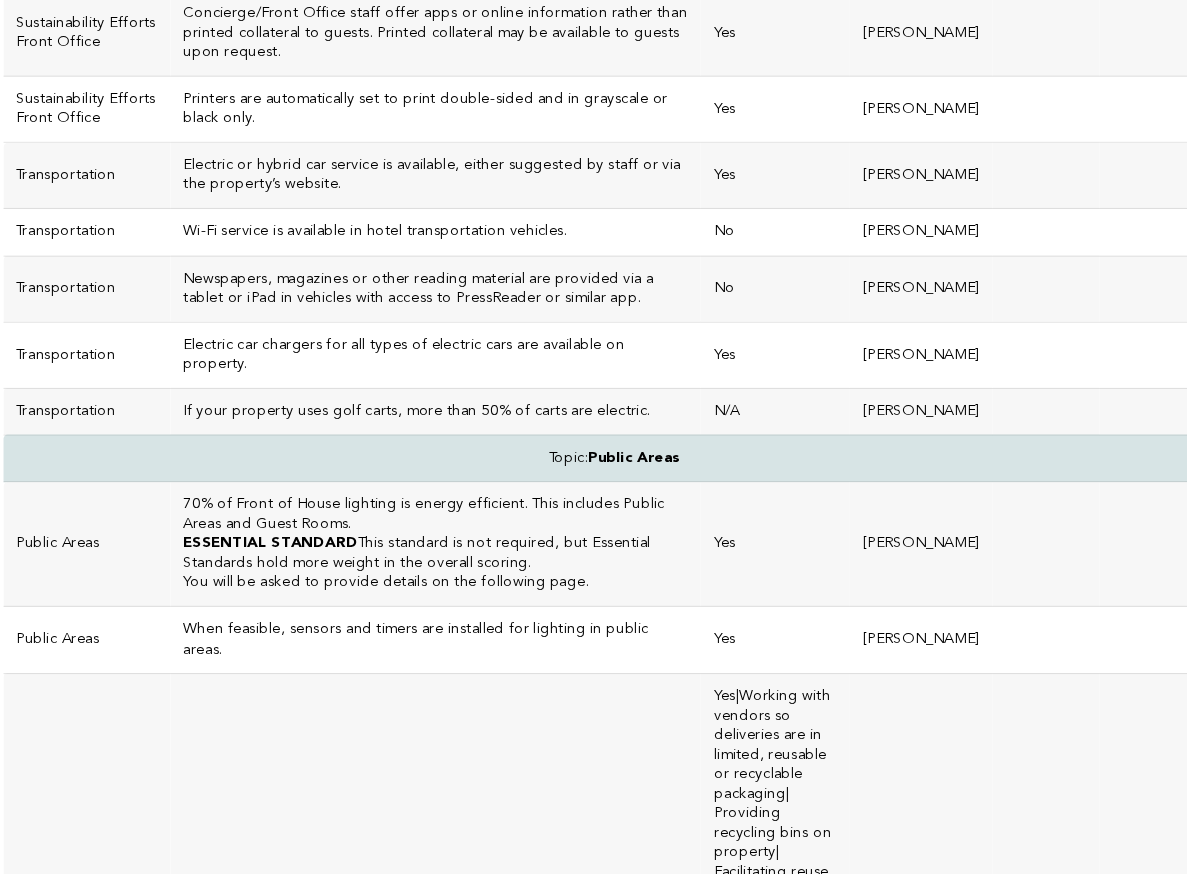 scroll, scrollTop: 4898, scrollLeft: 0, axis: vertical 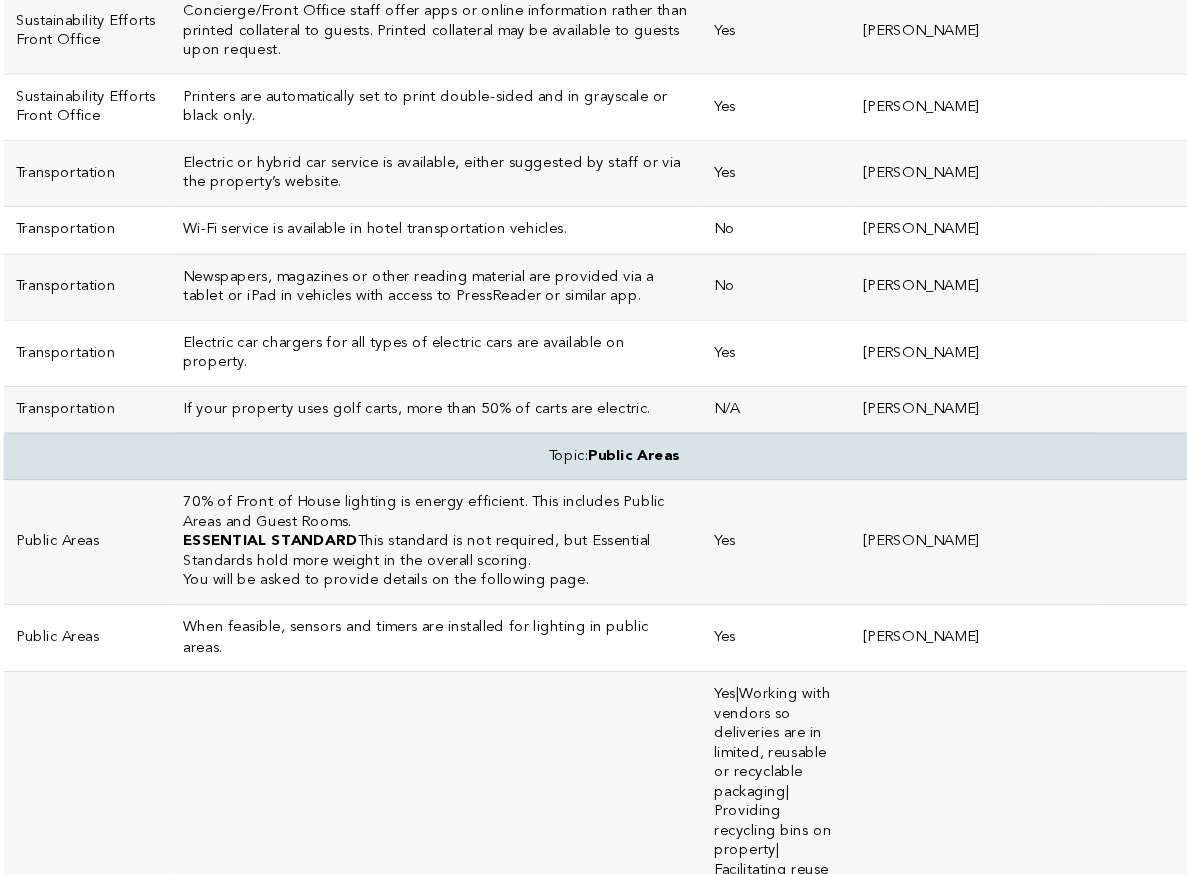 click on "Please upload a PDF attachment of any digital arrival collateral. Please do not include a link." at bounding box center (429, -412) 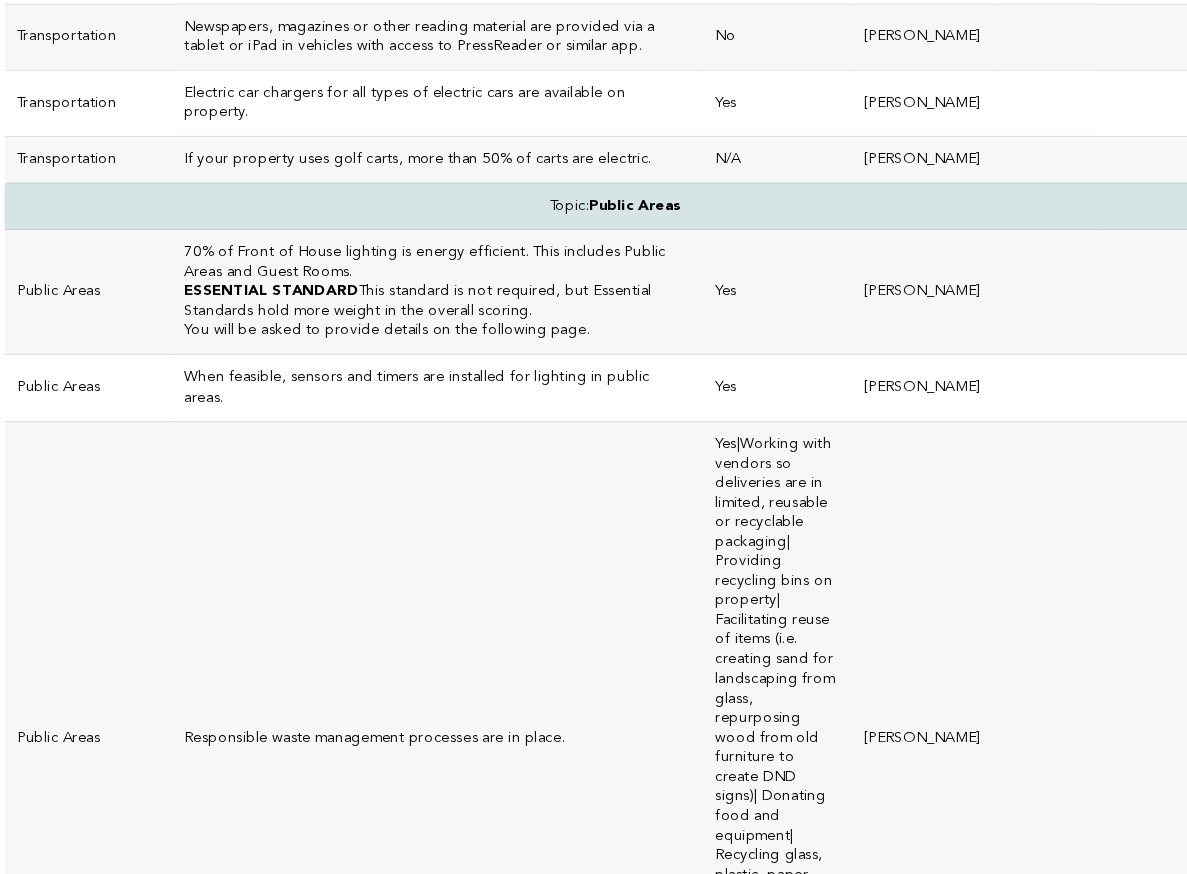 scroll, scrollTop: 5132, scrollLeft: 0, axis: vertical 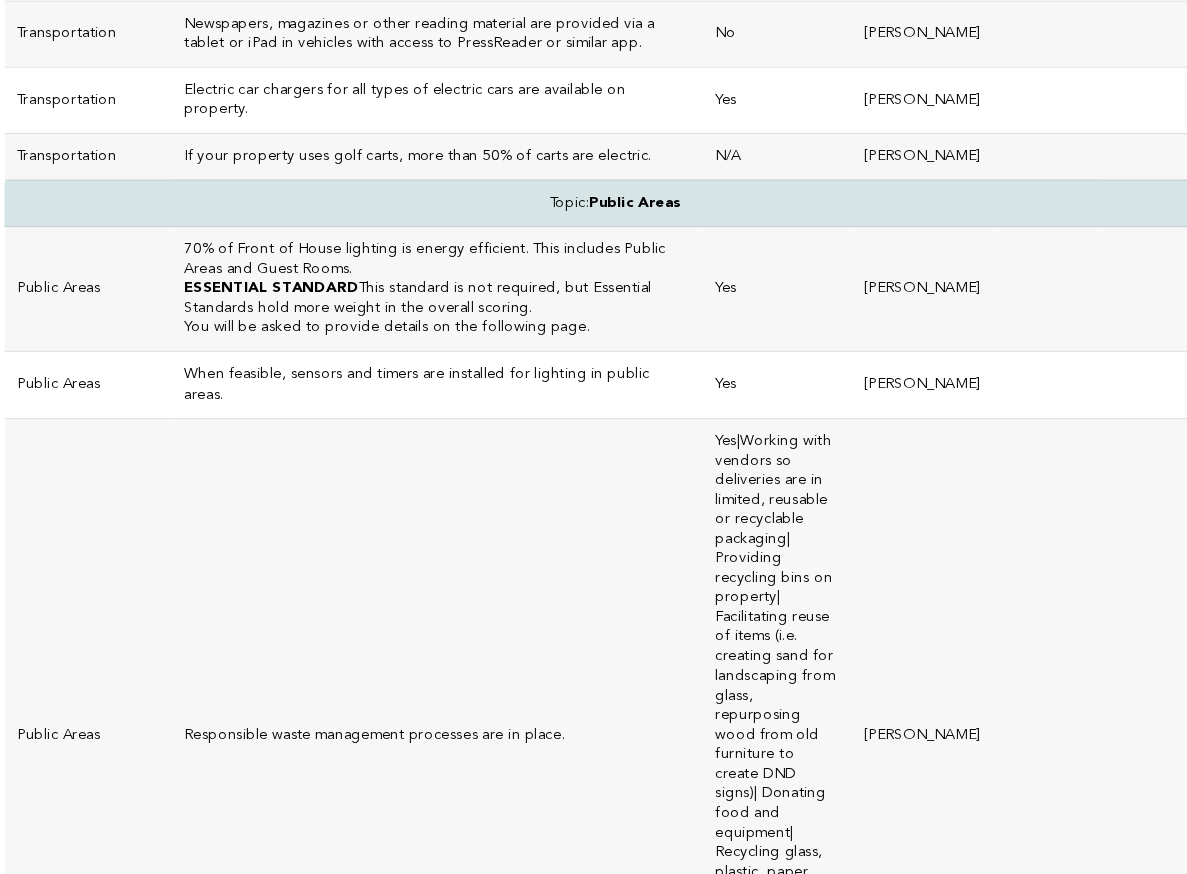 click on "Hotel keys are made of a sustainable material." at bounding box center [429, -339] 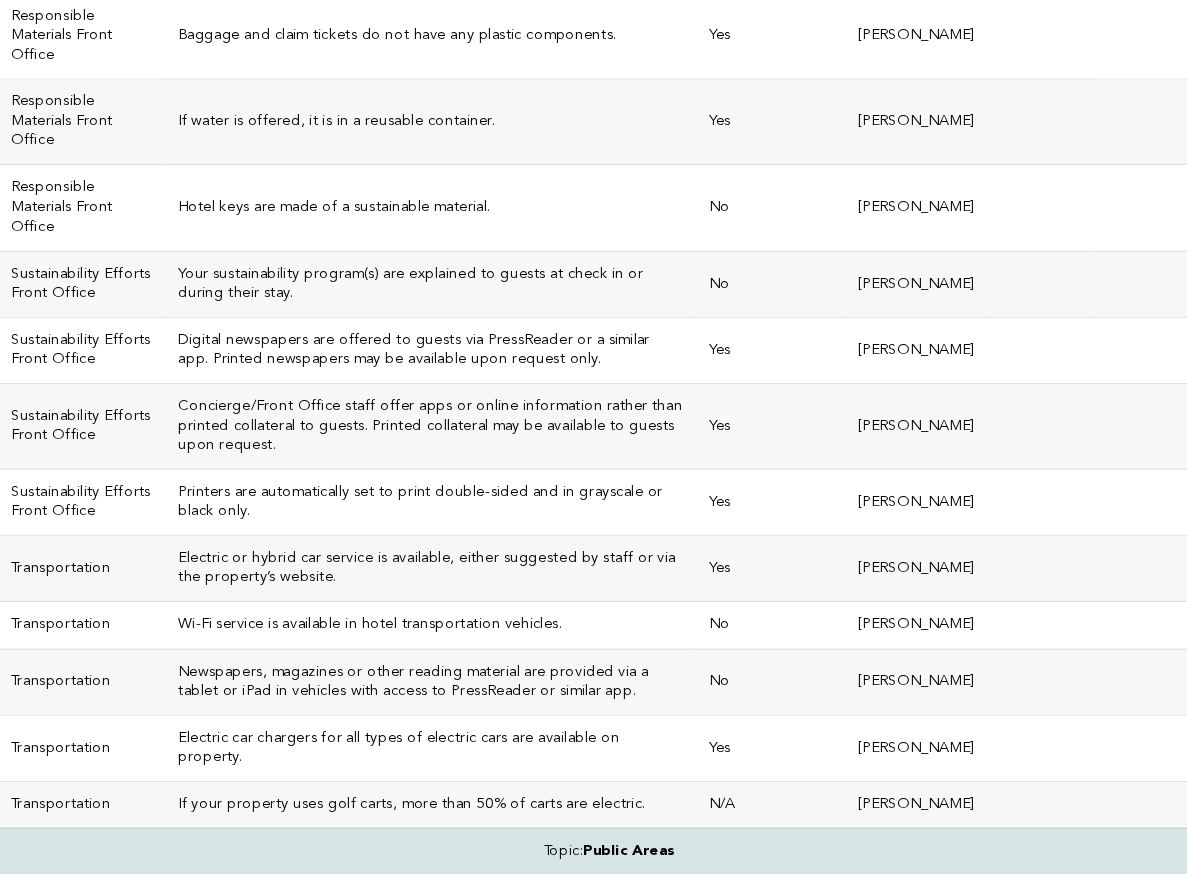 scroll, scrollTop: 4537, scrollLeft: 0, axis: vertical 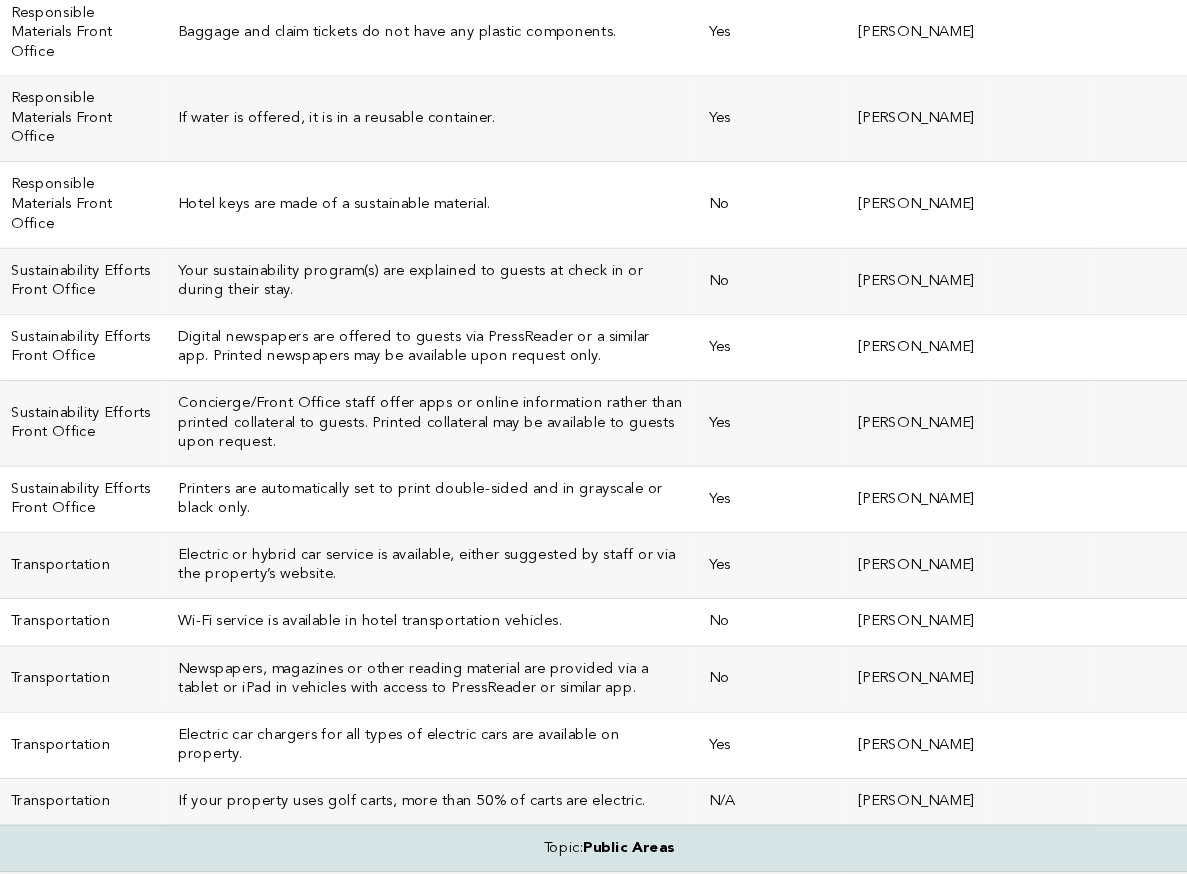 click on "ESSENTIAL STANDARD
This standard is not required, but Essential Standards hold more weight in the overall scoring." at bounding box center [429, -357] 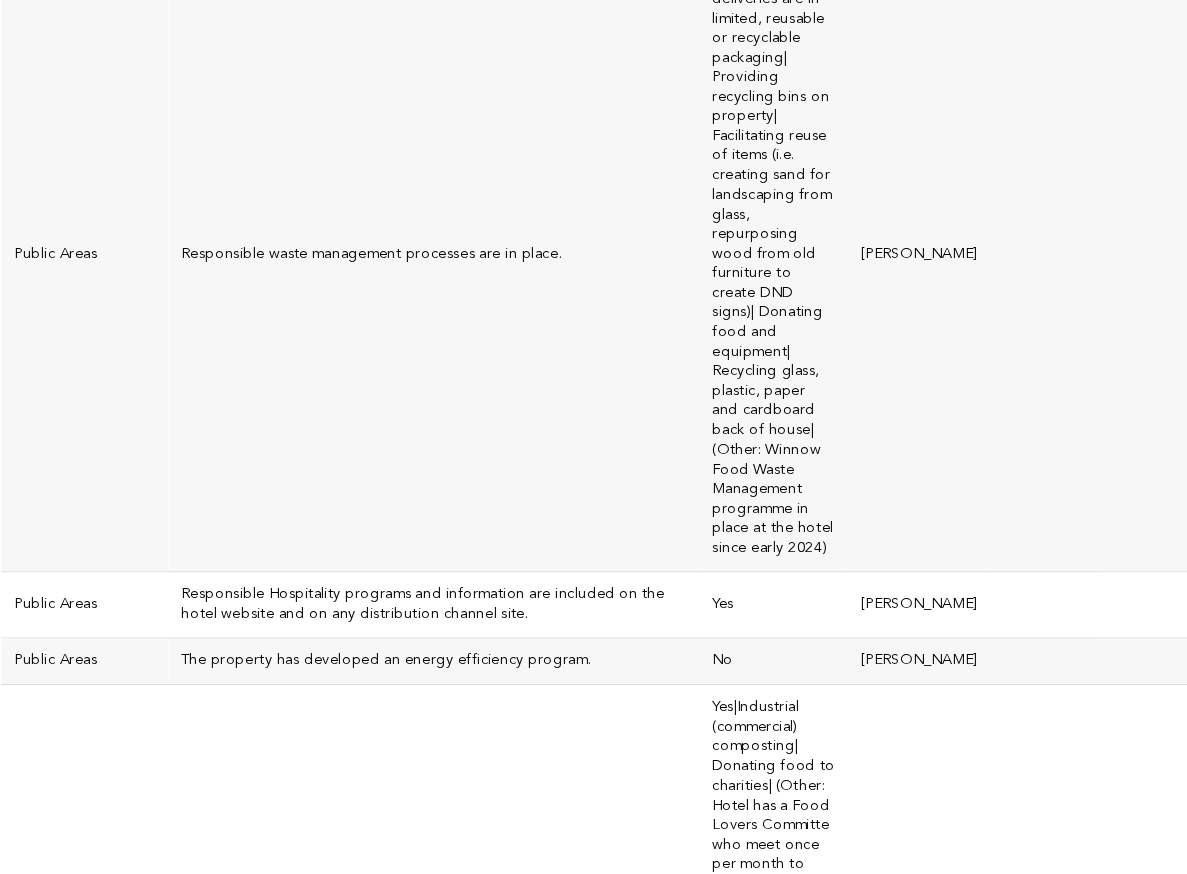 scroll, scrollTop: 5589, scrollLeft: 0, axis: vertical 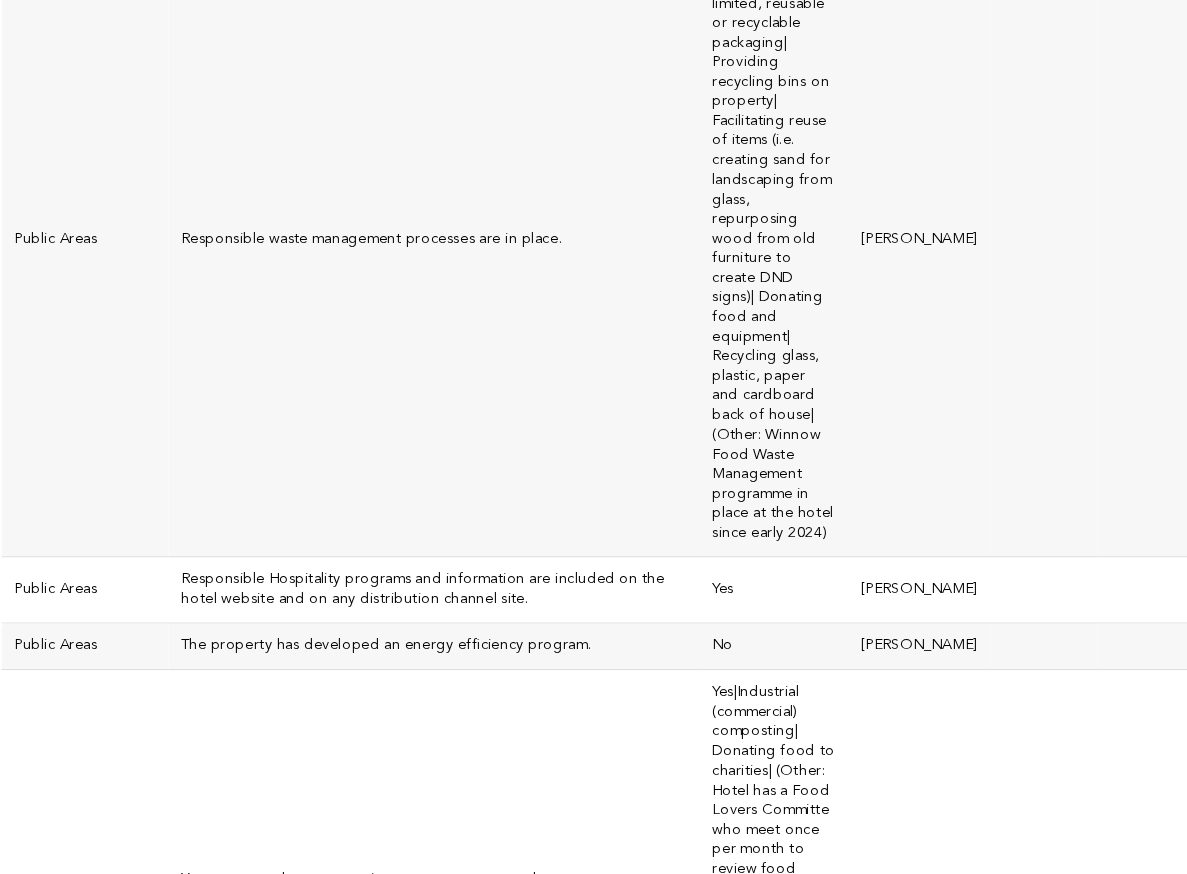 drag, startPoint x: 323, startPoint y: 124, endPoint x: 124, endPoint y: 87, distance: 202.41048 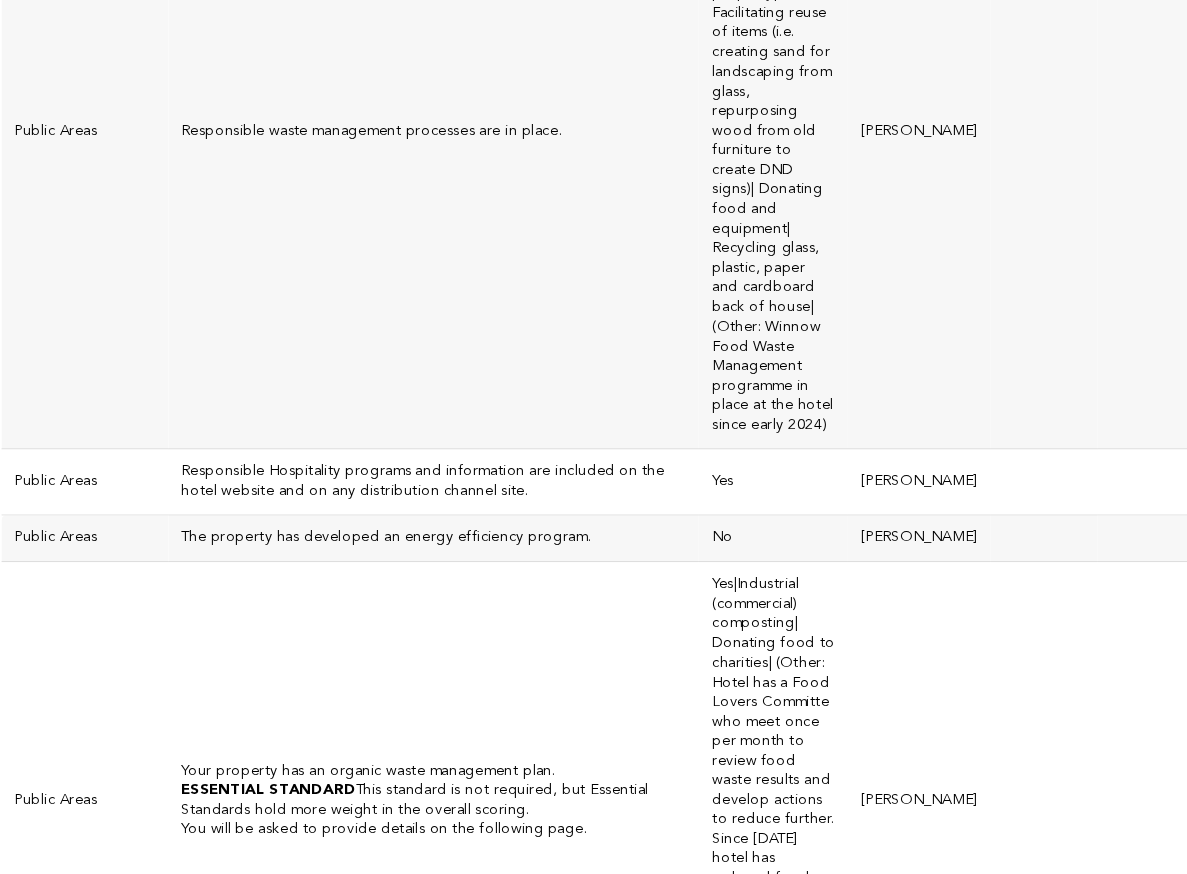 scroll, scrollTop: 5721, scrollLeft: 0, axis: vertical 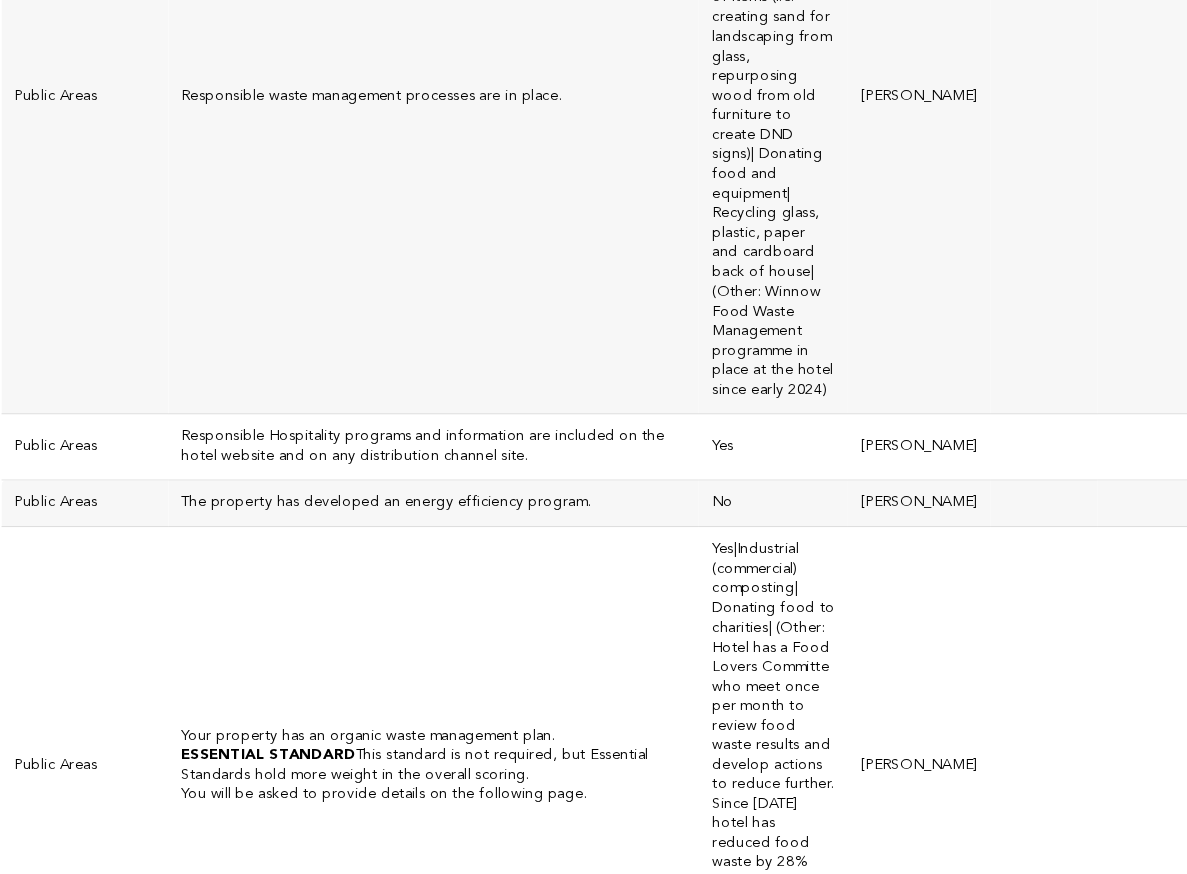 click on "Wi-Fi service is available in hotel transportation vehicles." at bounding box center [429, -543] 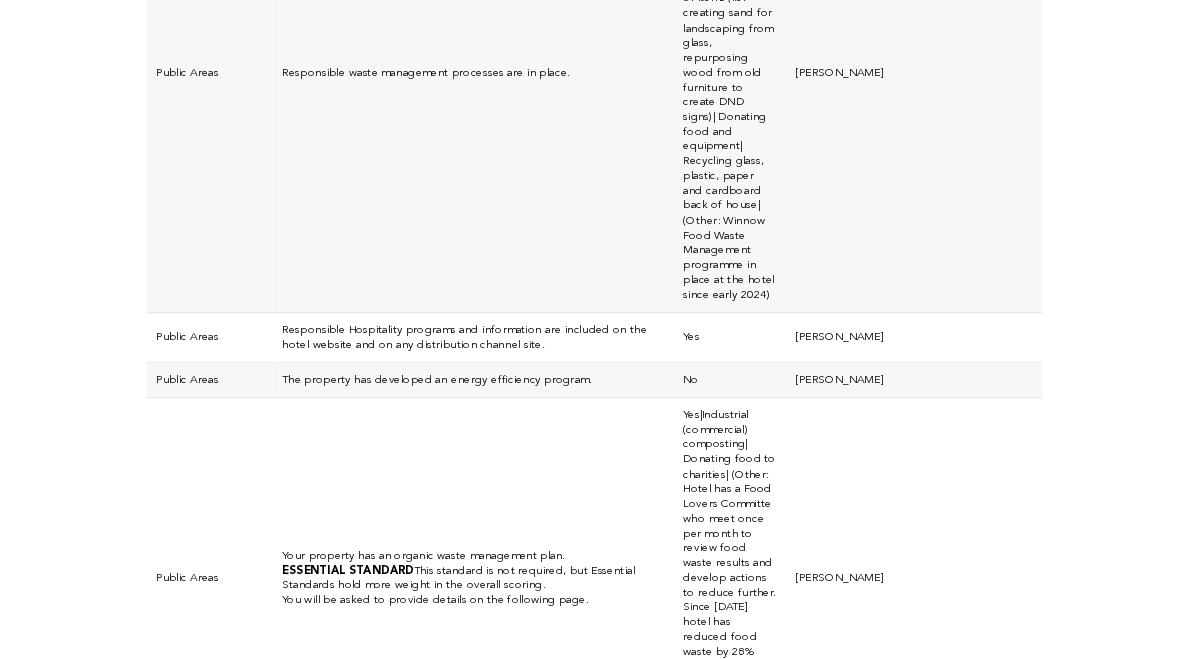 scroll, scrollTop: 5739, scrollLeft: 0, axis: vertical 